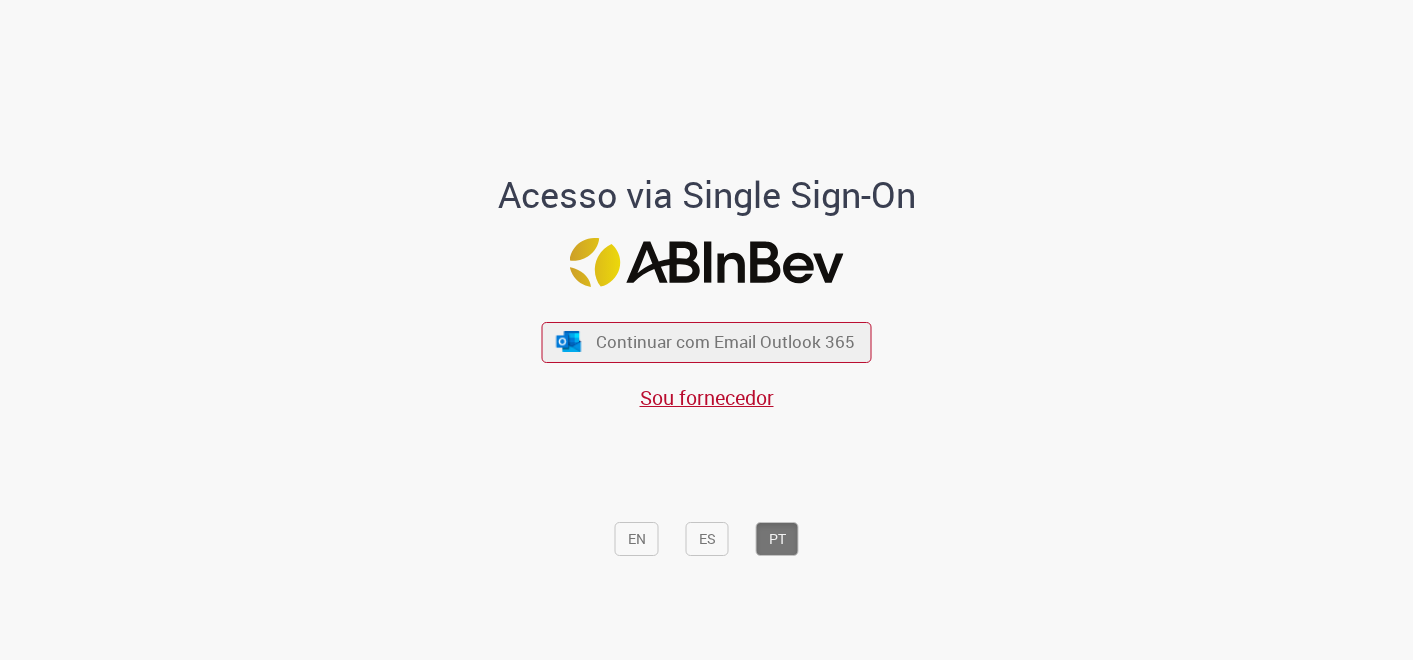 scroll, scrollTop: 0, scrollLeft: 0, axis: both 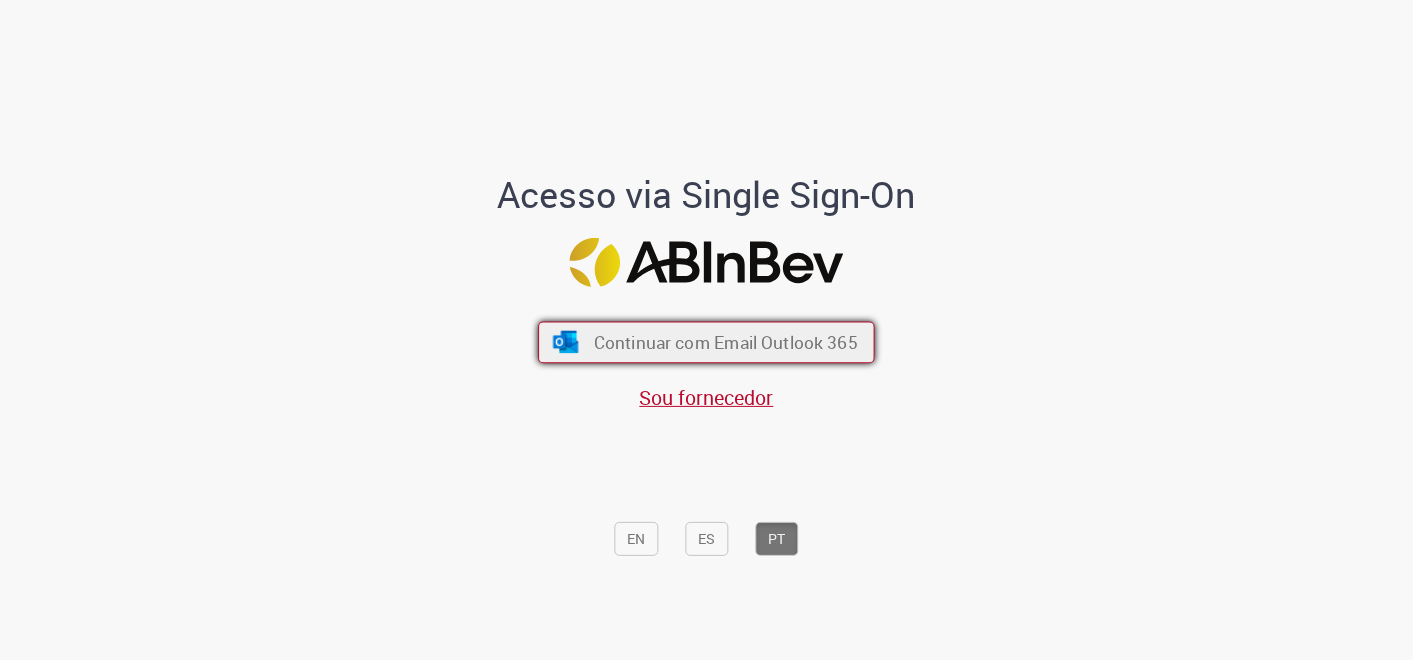 click on "Continuar com Email Outlook 365" at bounding box center (726, 341) 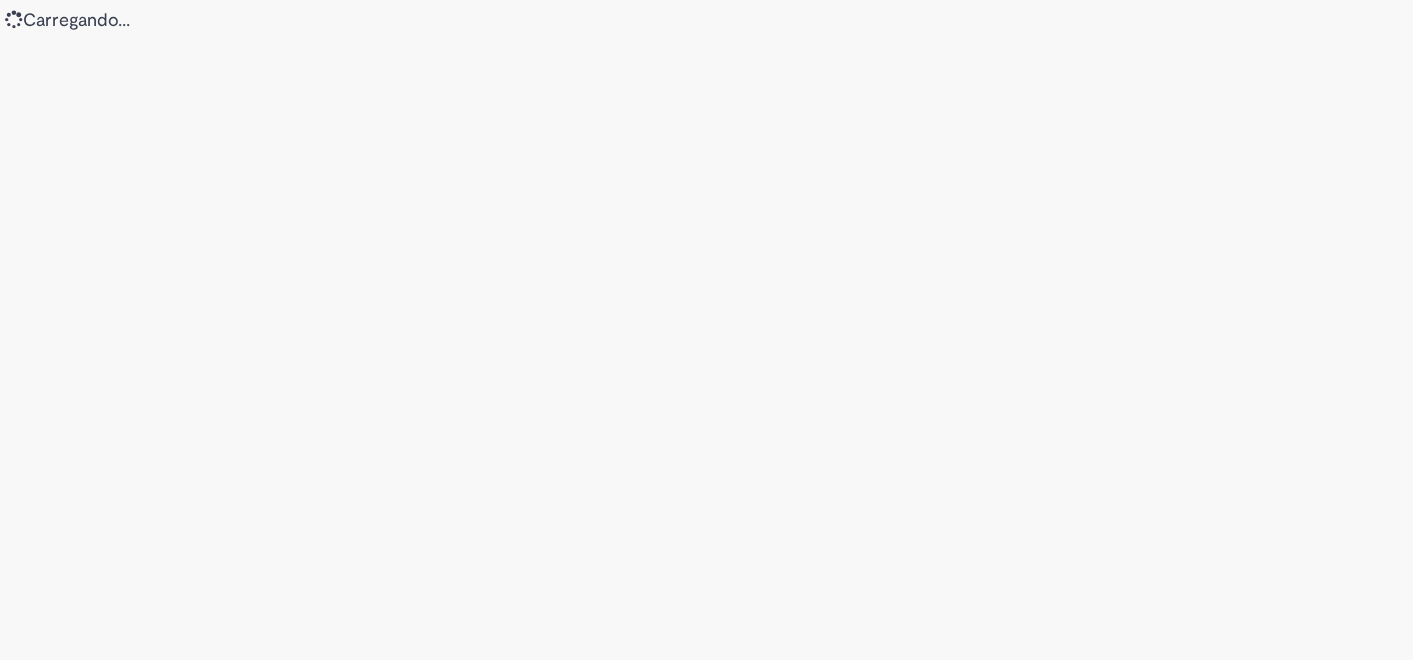 scroll, scrollTop: 0, scrollLeft: 0, axis: both 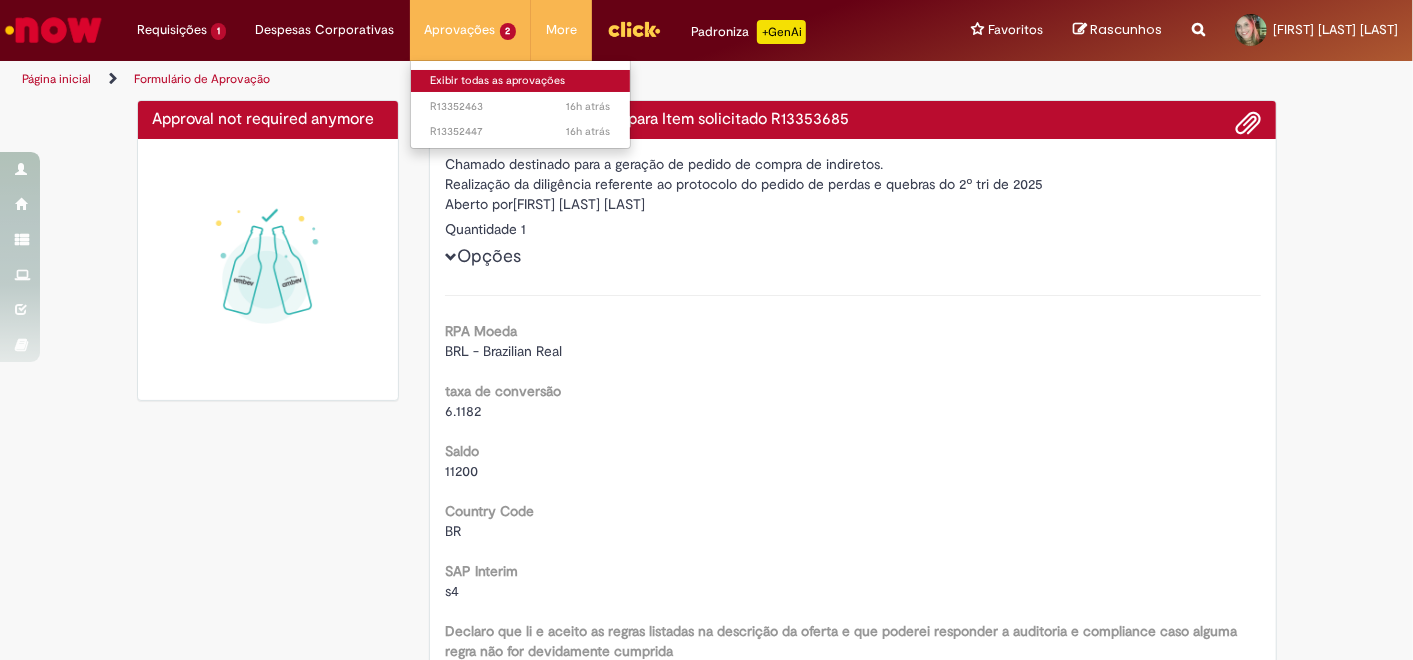 click on "Exibir todas as aprovações" at bounding box center [521, 81] 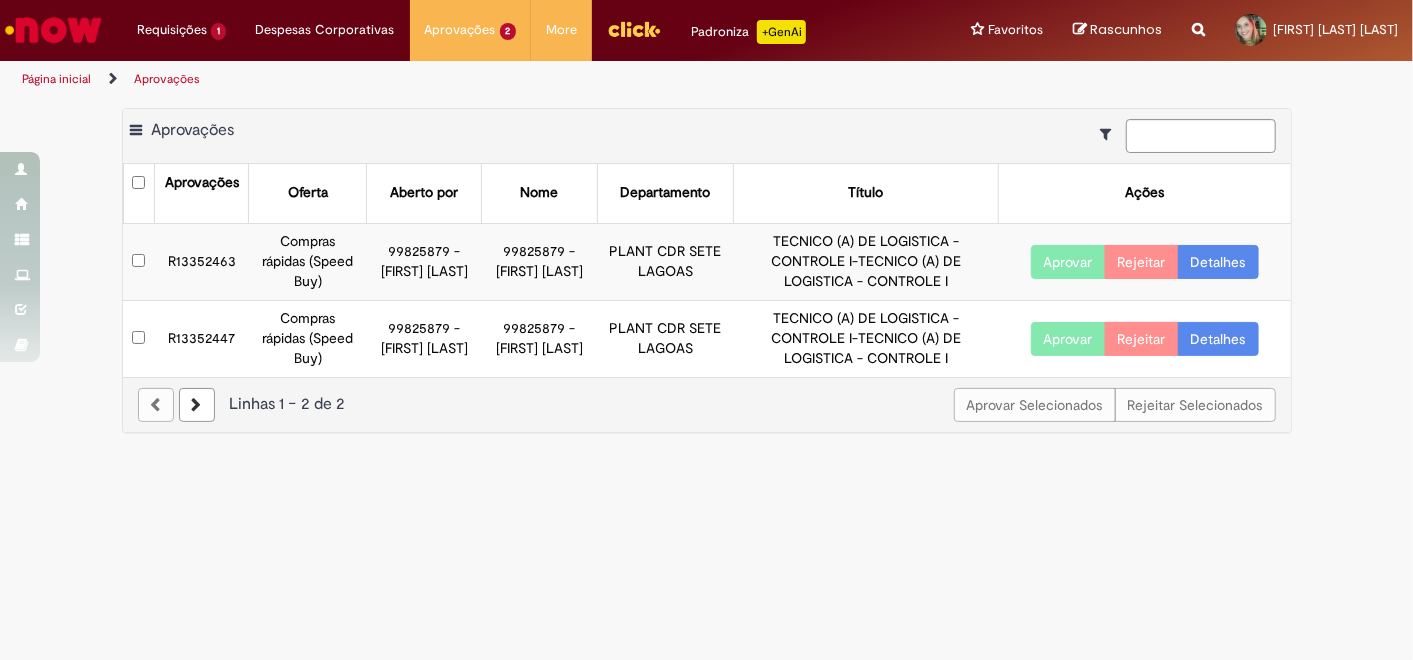 click on "Detalhes" at bounding box center [1218, 262] 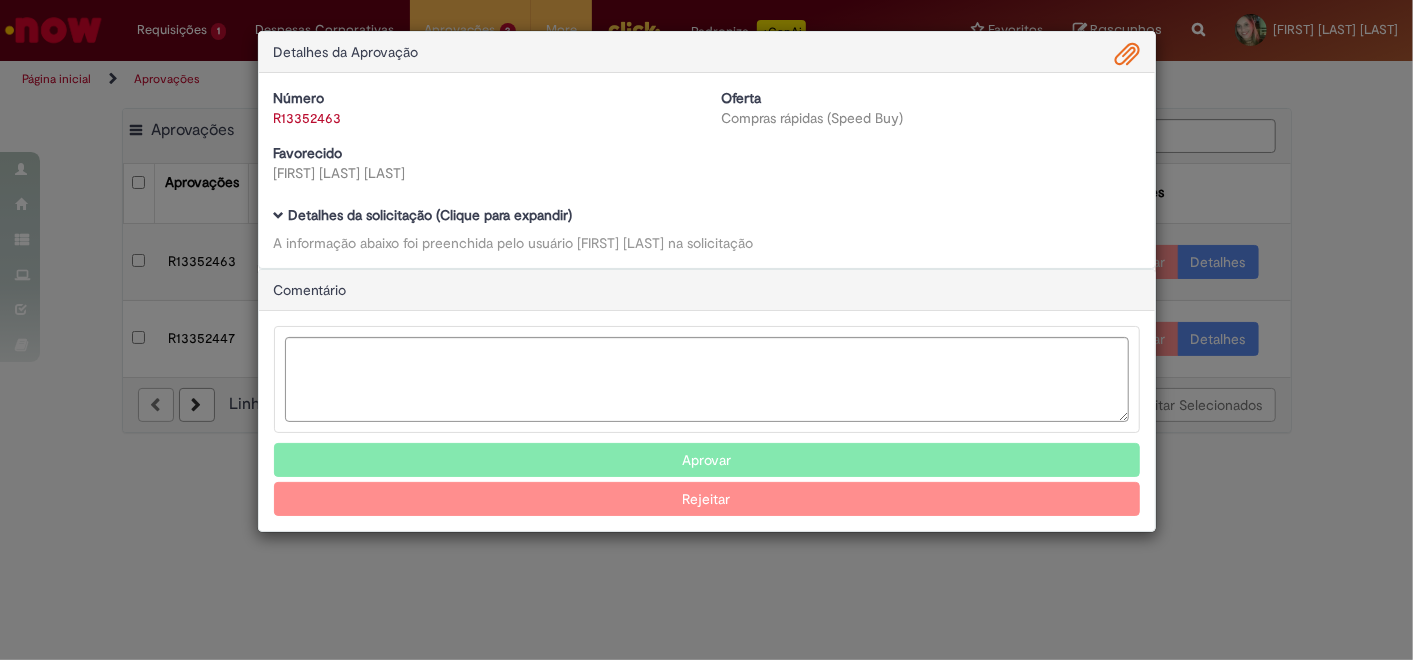 click on "R13352463" at bounding box center [308, 118] 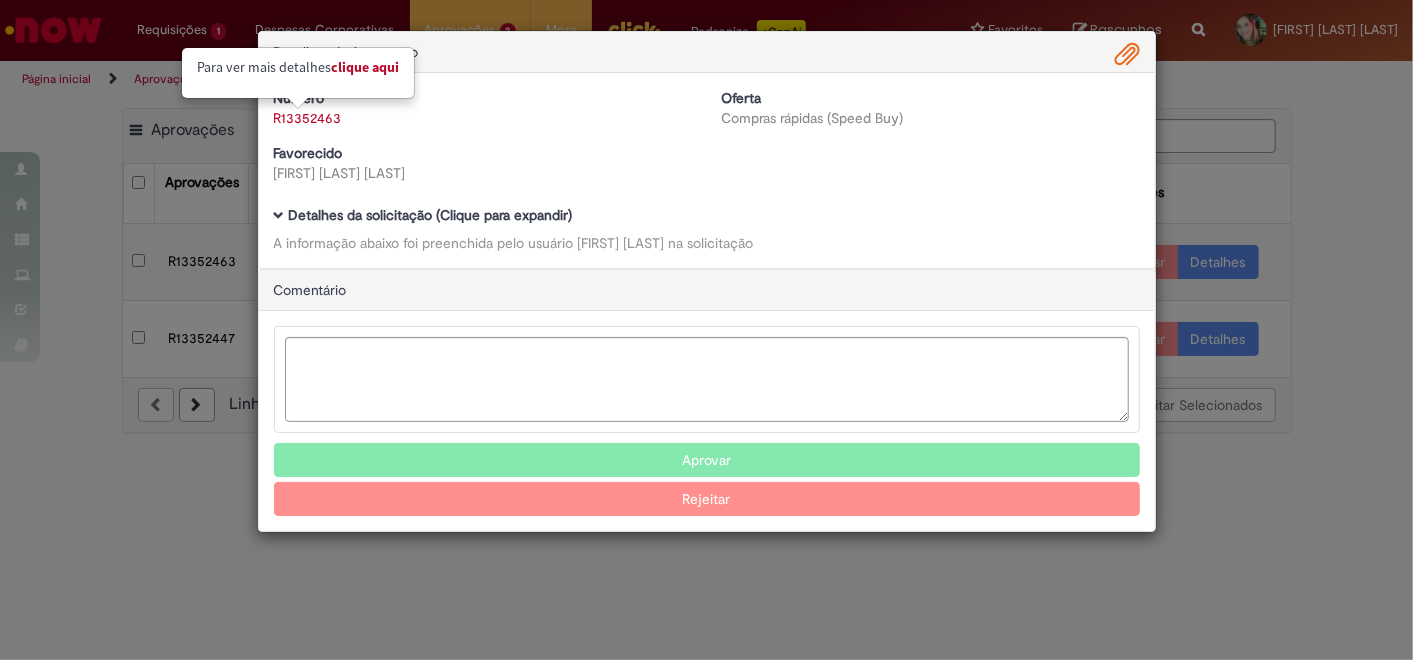 click on "Favorecido
[FIRST] [LAST] [LAST]" at bounding box center [483, 163] 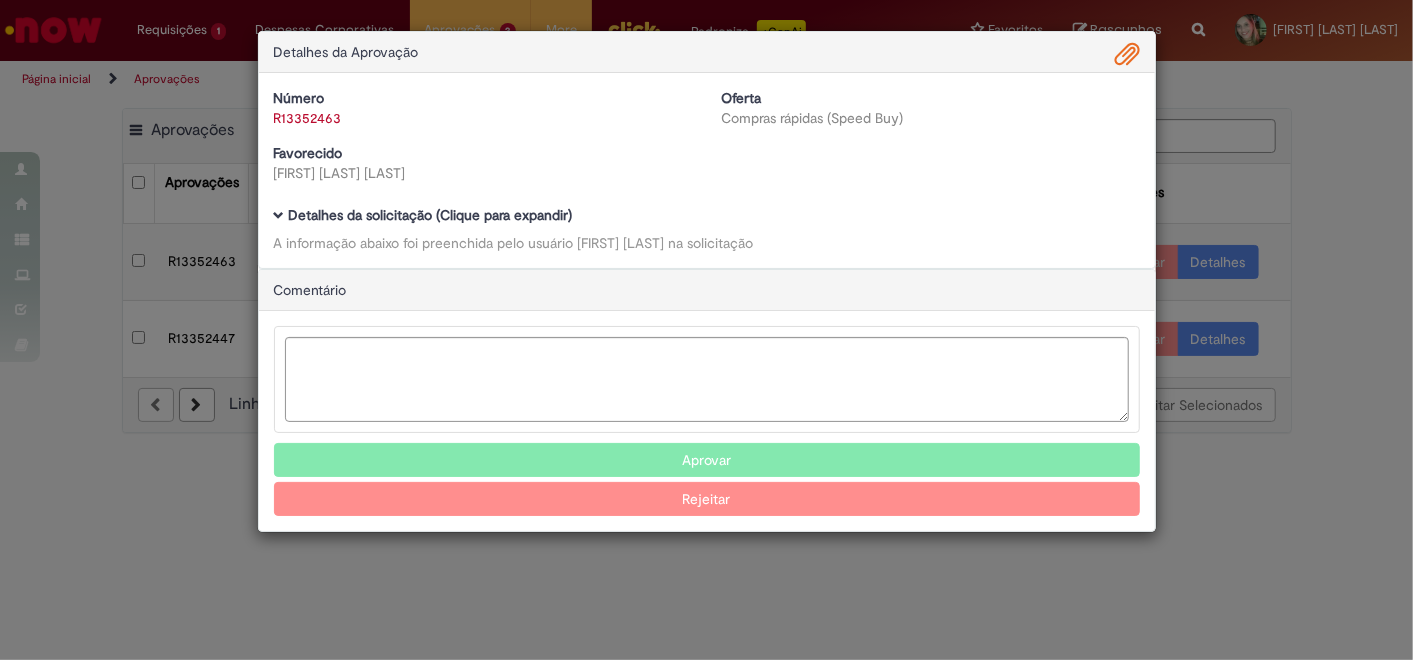 click on "R13352463" at bounding box center [308, 118] 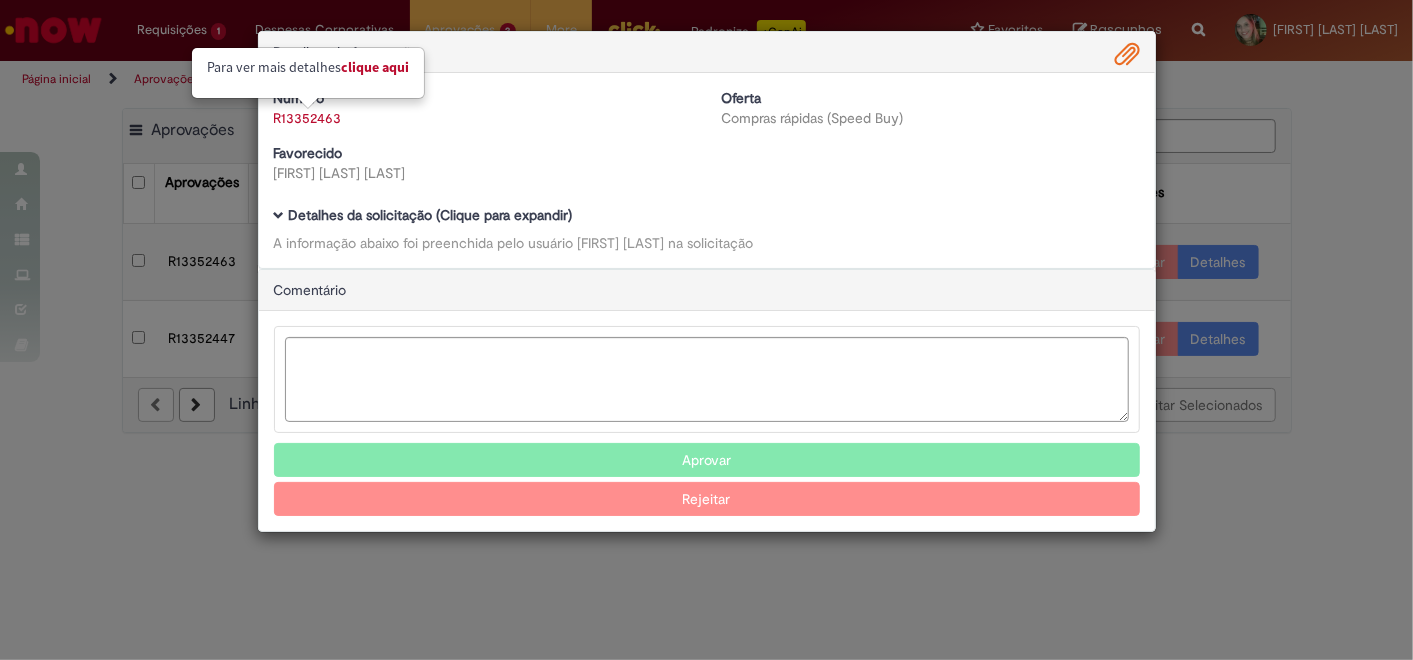 click on "Clique aqui" at bounding box center (375, 67) 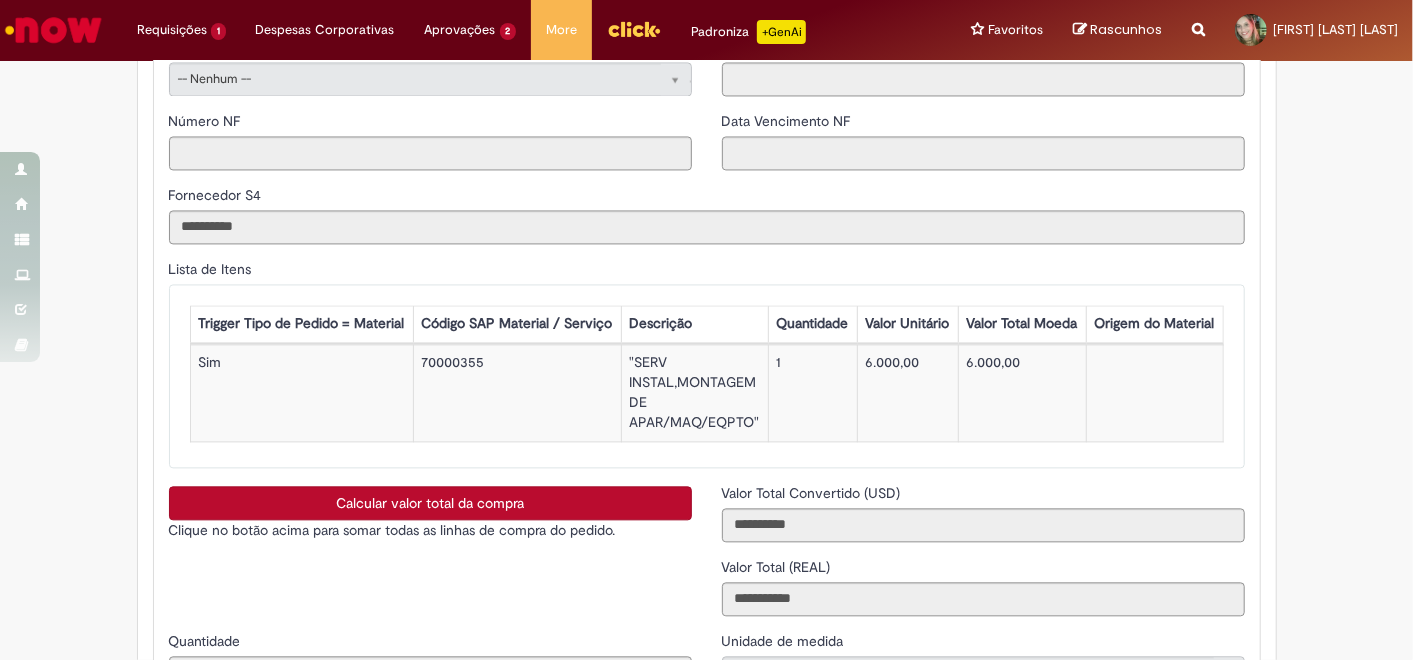 scroll, scrollTop: 2222, scrollLeft: 0, axis: vertical 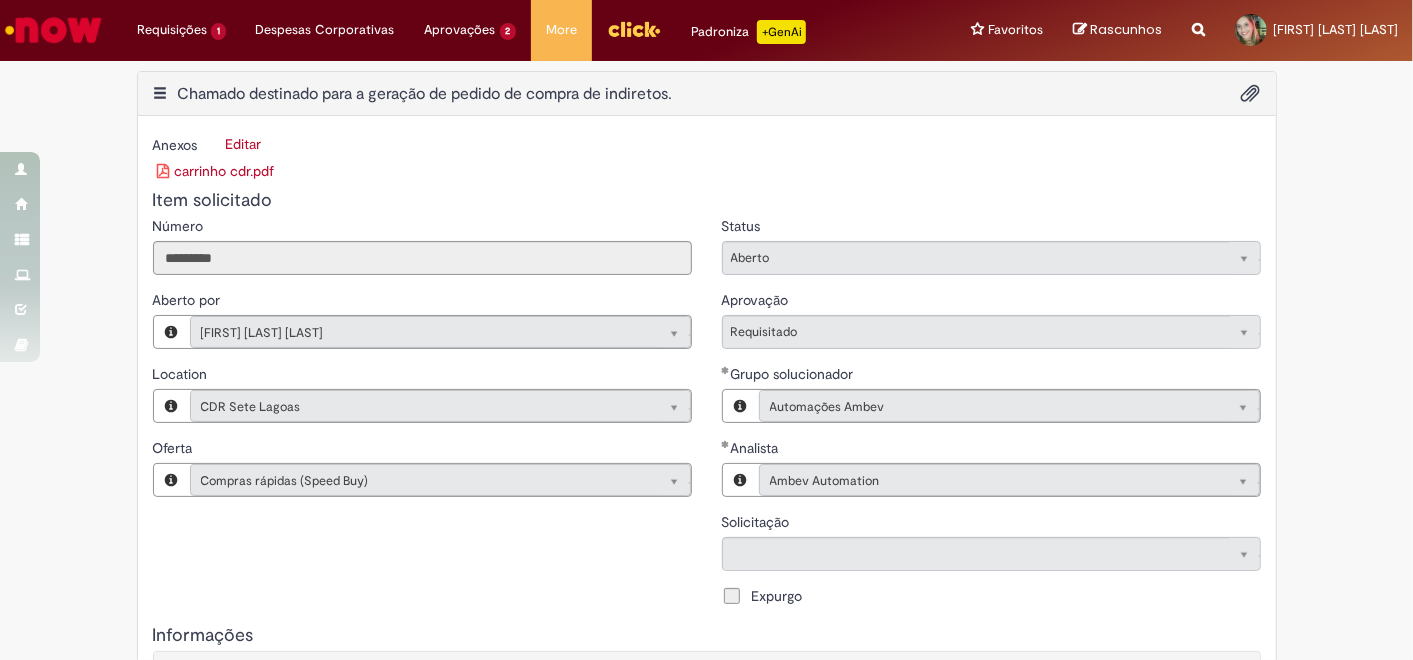 click on "carrinho cdr.pdf" at bounding box center (216, 171) 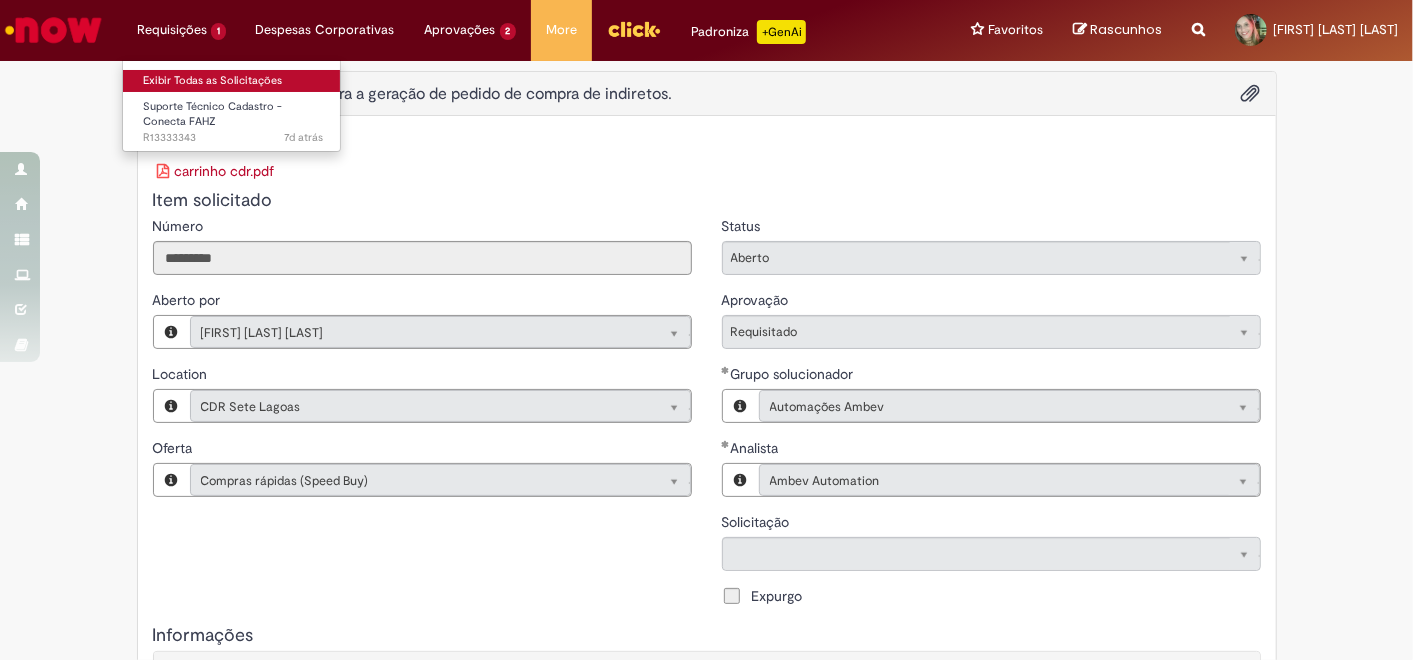 click on "Exibir Todas as Solicitações" at bounding box center [233, 81] 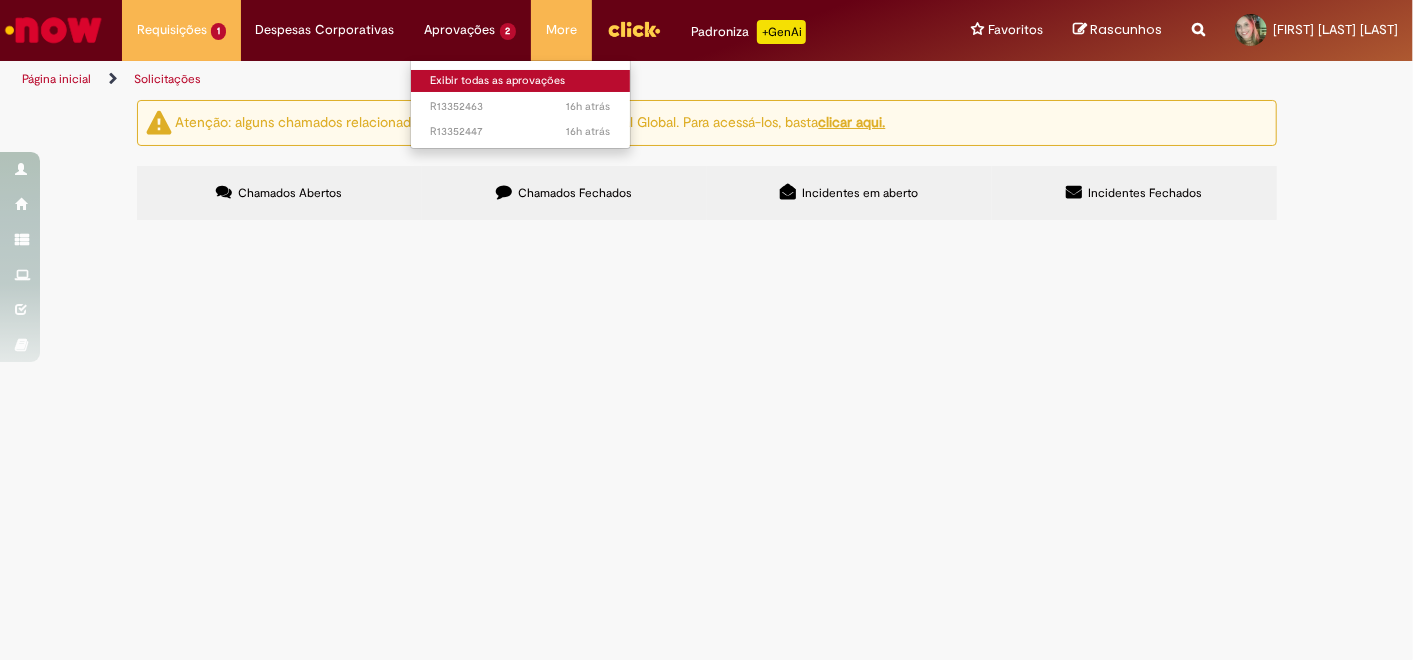 click on "Exibir todas as aprovações" at bounding box center (521, 81) 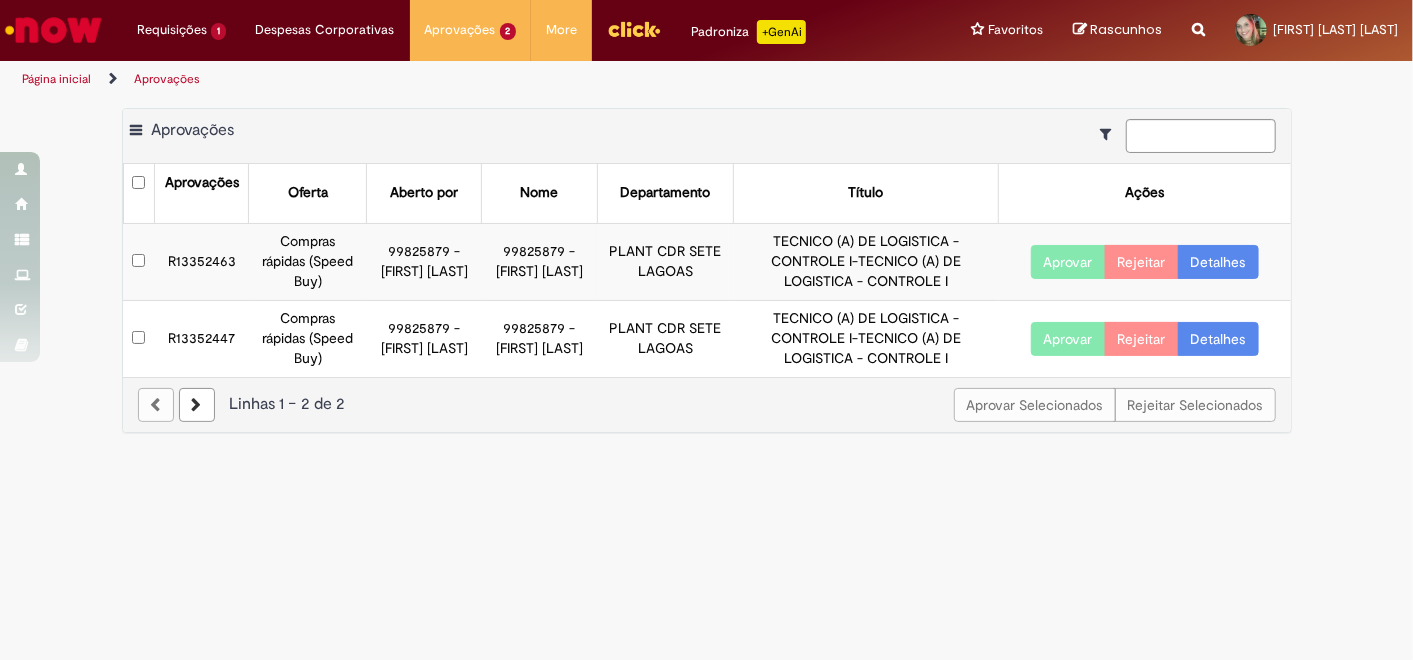 click on "Detalhes" at bounding box center (1218, 339) 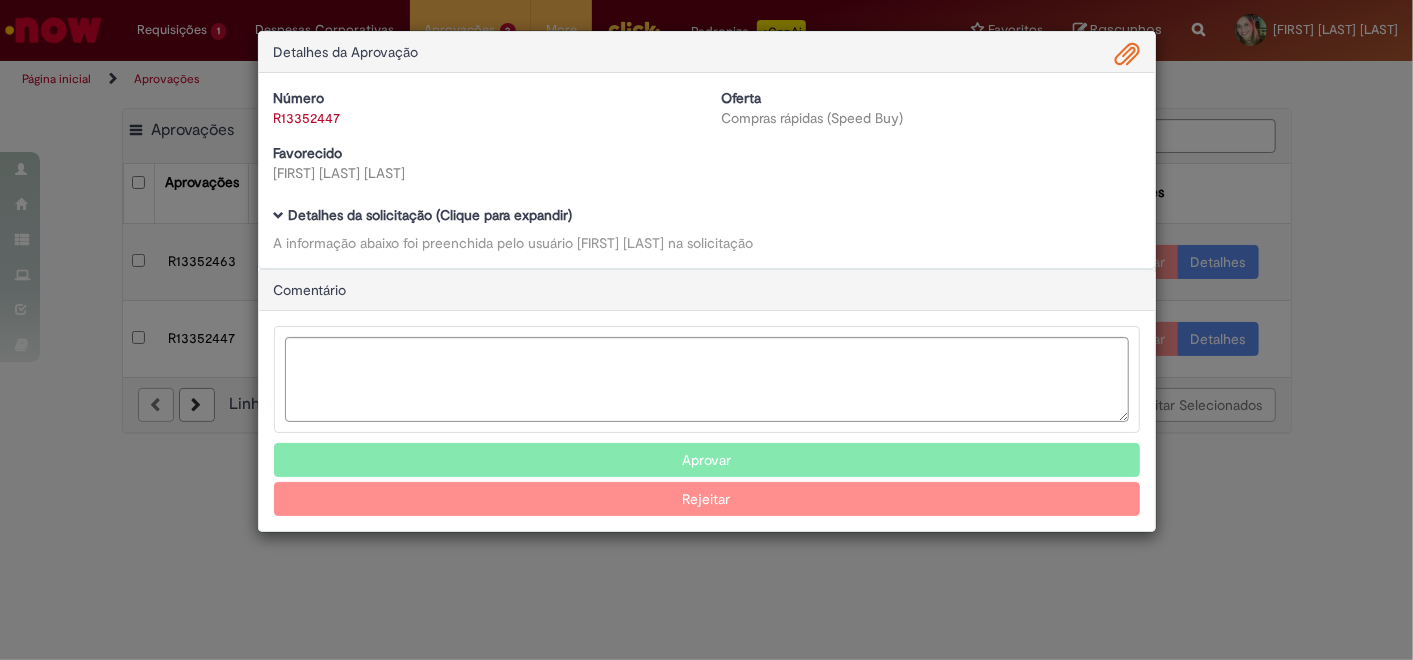 click on "R13352447" at bounding box center [307, 118] 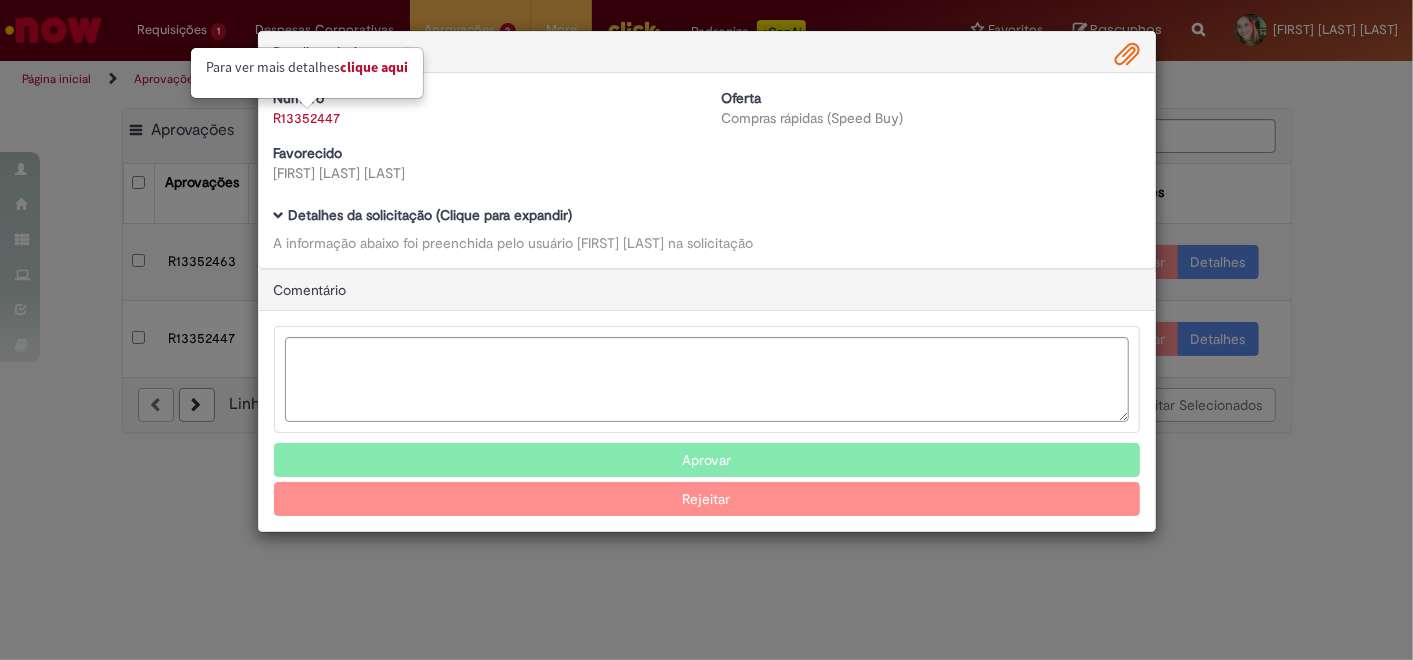 drag, startPoint x: 407, startPoint y: 58, endPoint x: 391, endPoint y: 62, distance: 16.492422 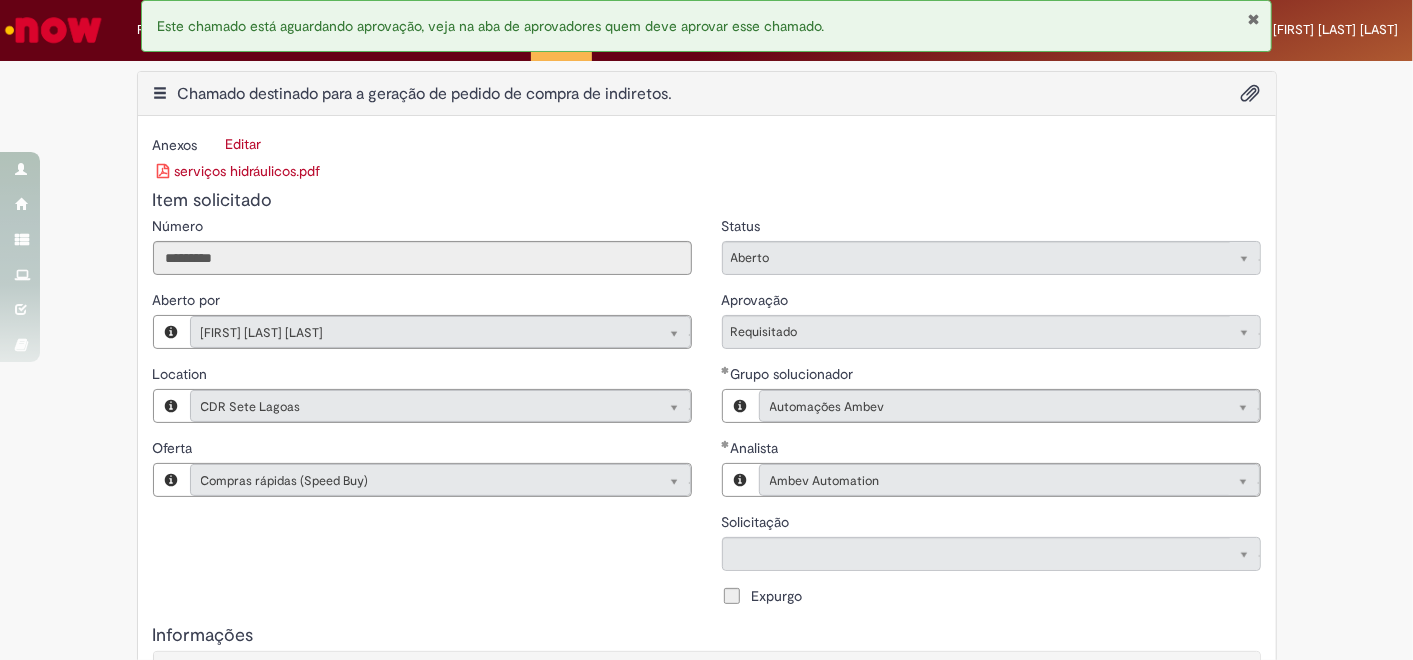 click on "Este chamado está aguardando aprovação, veja na aba de aprovadores quem deve aprovar esse chamado." at bounding box center (706, 26) 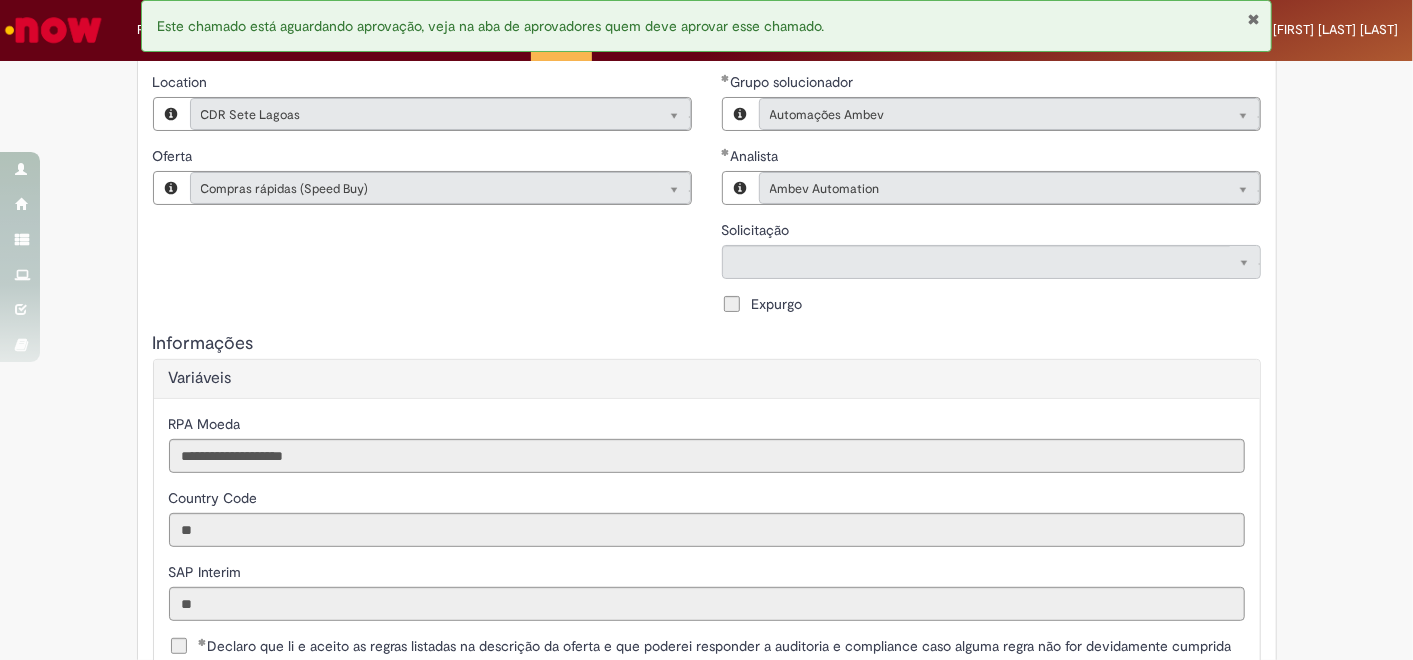scroll, scrollTop: 0, scrollLeft: 0, axis: both 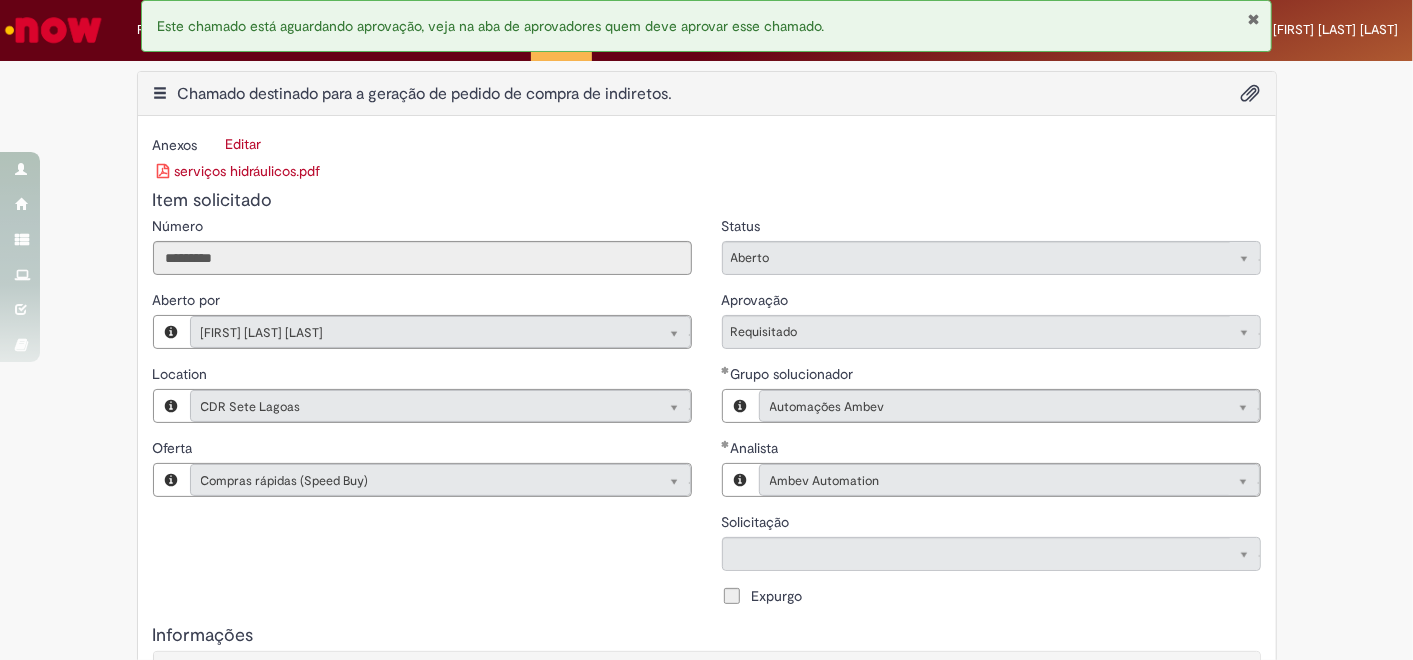 click on "serviços hidráulicos.pdf" at bounding box center (239, 171) 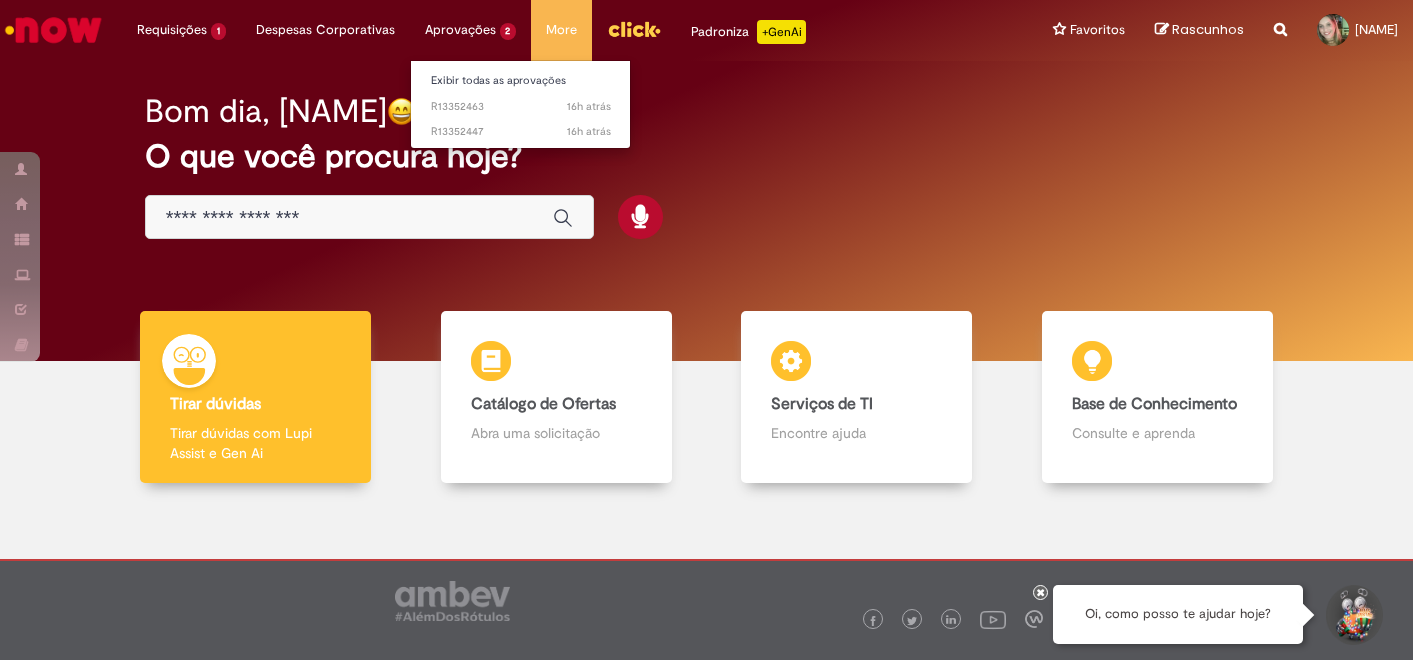 scroll, scrollTop: 0, scrollLeft: 0, axis: both 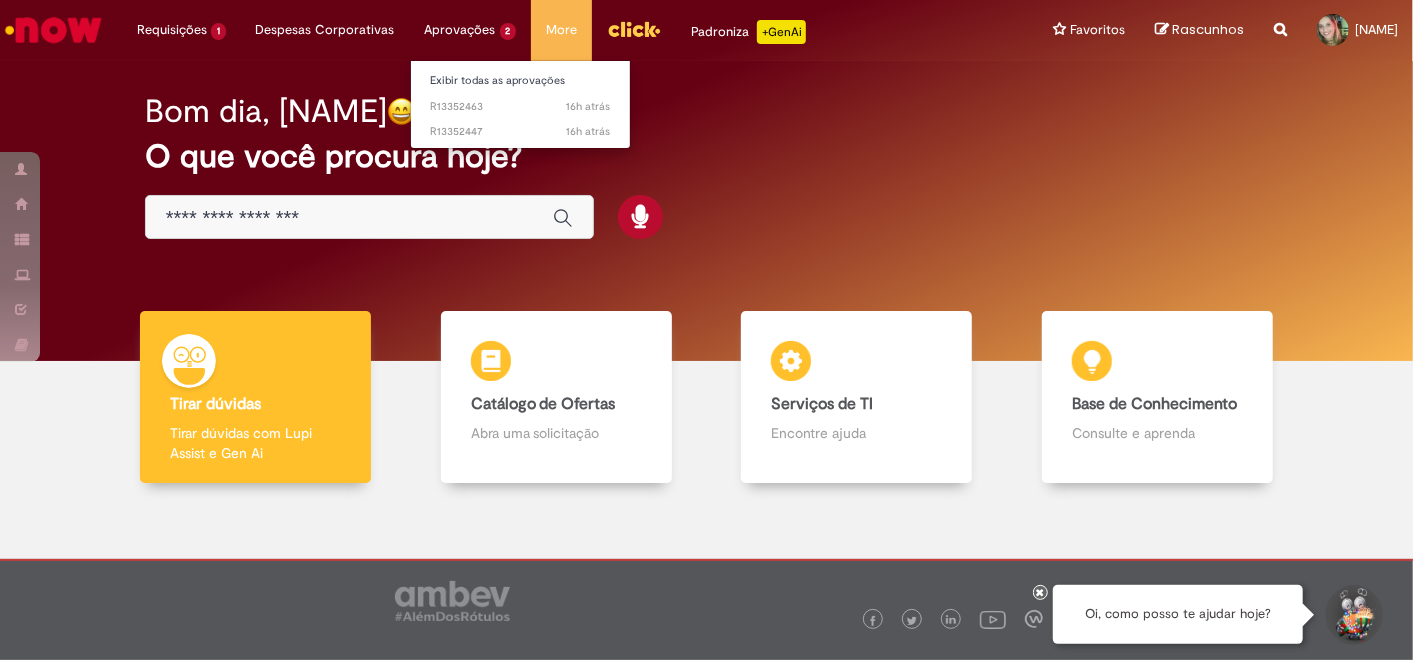 click on "Exibir todas as aprovações
16h atrás 16 horas atrás  R13352463
16h atrás 16 horas atrás  R13352447" at bounding box center [521, 104] 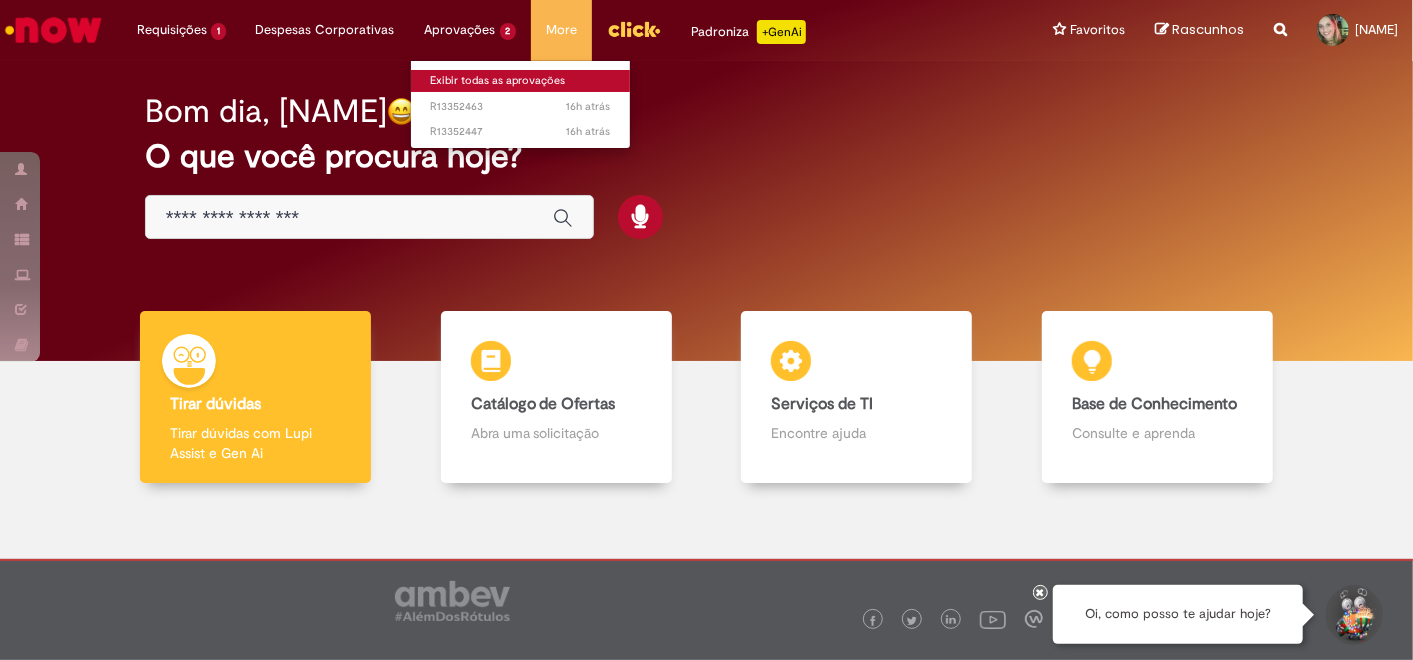 click on "Exibir todas as aprovações" at bounding box center [521, 81] 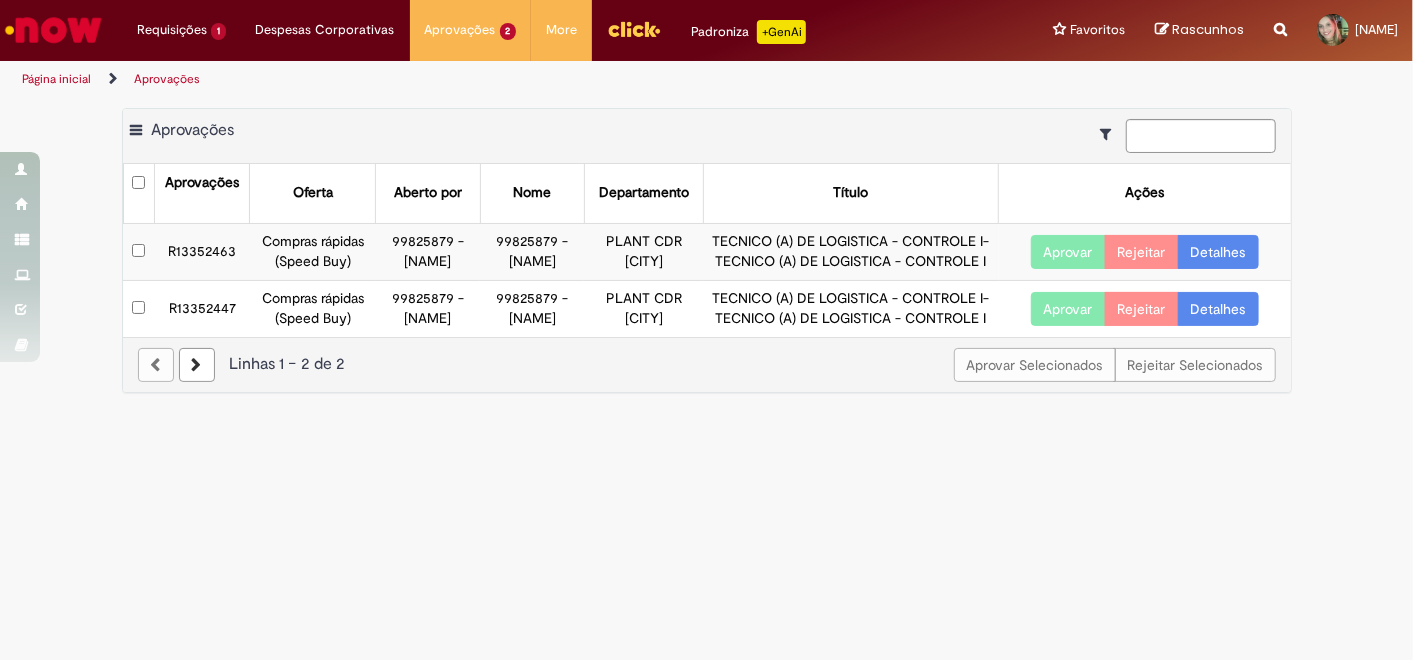 click on "Aprovar" at bounding box center [1068, 252] 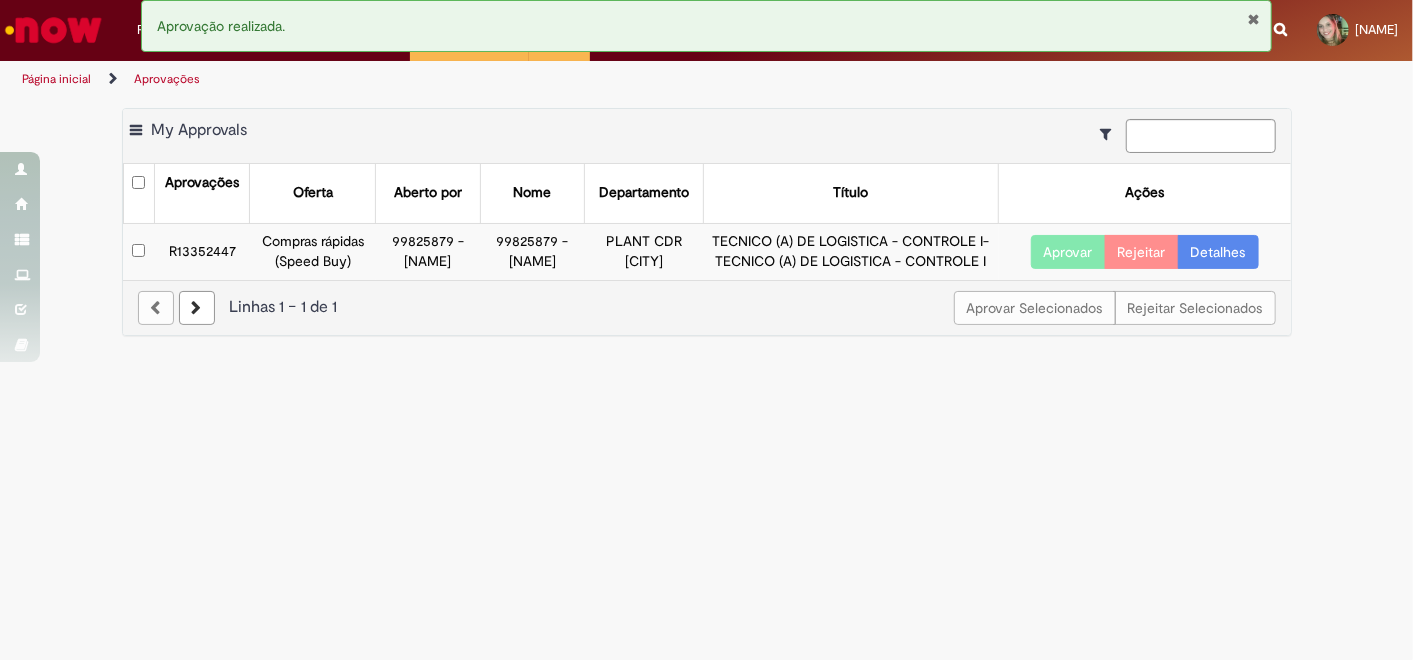 click on "Aprovar" at bounding box center (1068, 252) 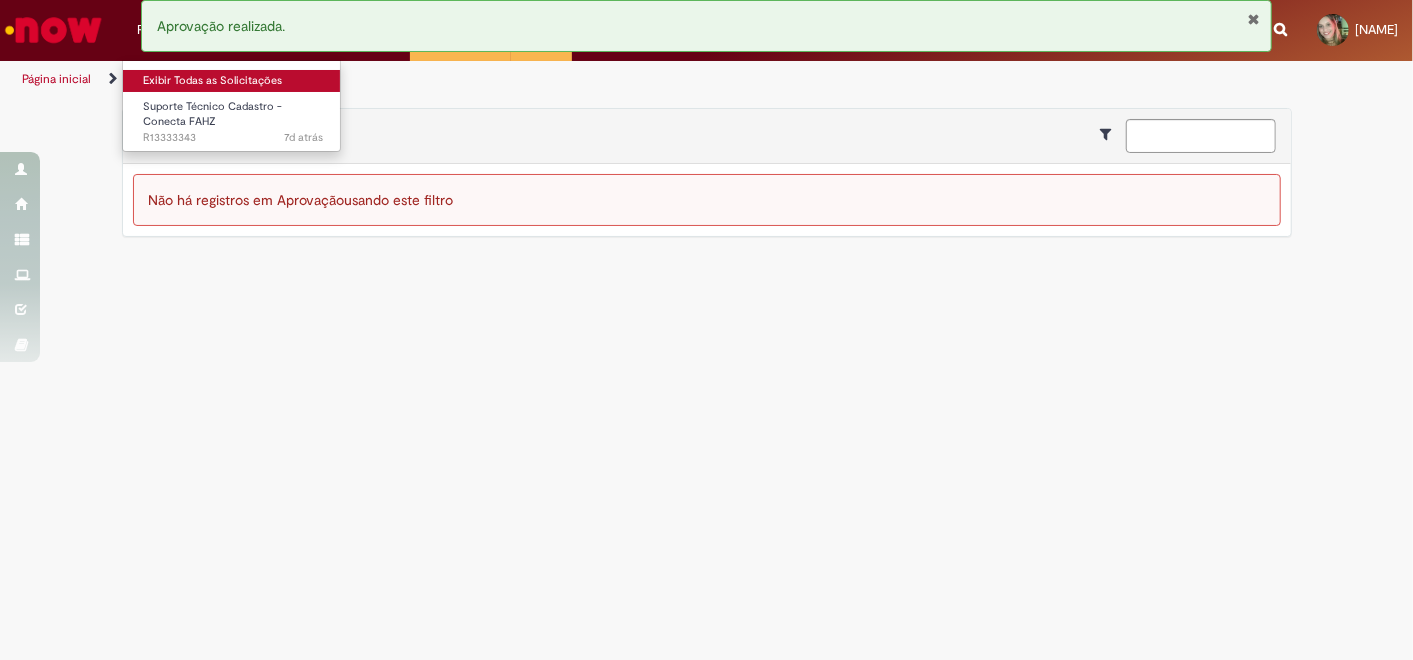 click on "Exibir Todas as Solicitações" at bounding box center [233, 81] 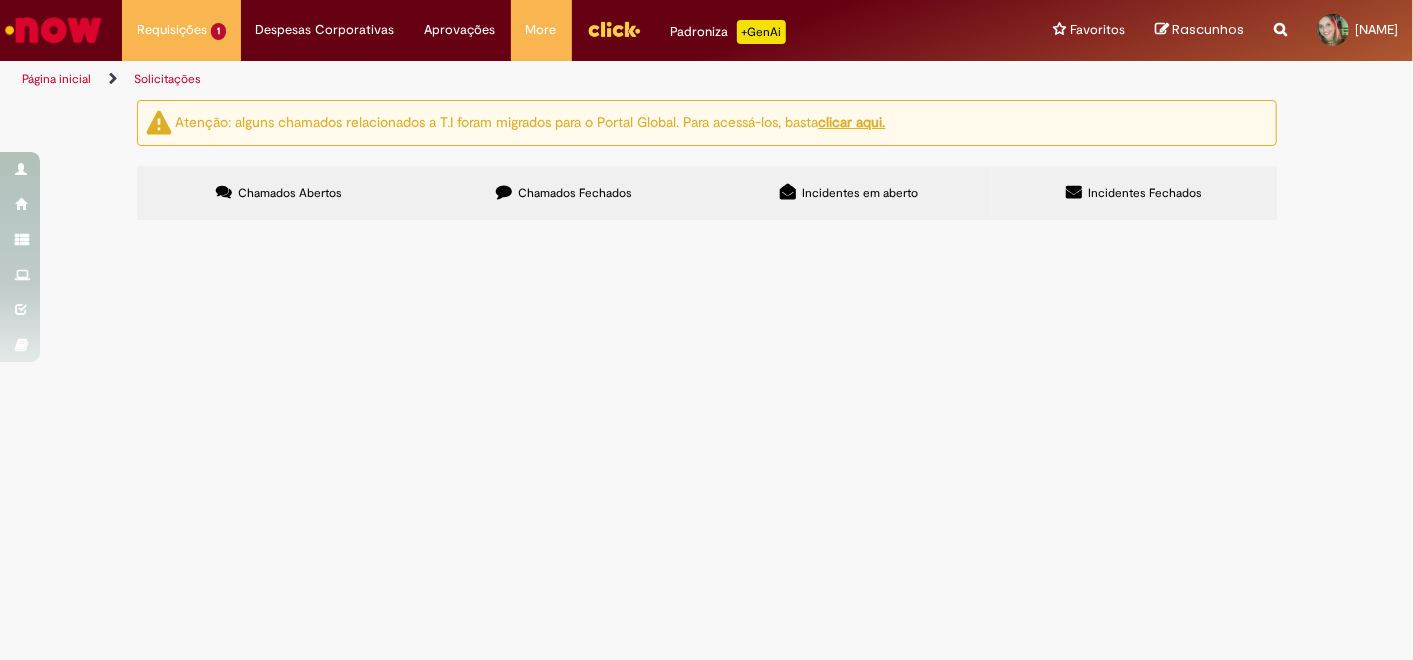 click on "Boa tarde, tudo bem?
Gostaria de saber como funciona a portabilidade do Plano Unimed para o SulAmérica?
Estou grávida e fui orientada a procurar um obstetra de risco por eu estar com picos de pressão alta, porém pelo SulAmérica consigo encontrar com mais facilidade, porém eu só vou conseguir mudar se nao perder nenhum beneficio com a portabilidade, como cobrir o parto por exemplo.
Poderia me orientar, por favor?" at bounding box center (0, 0) 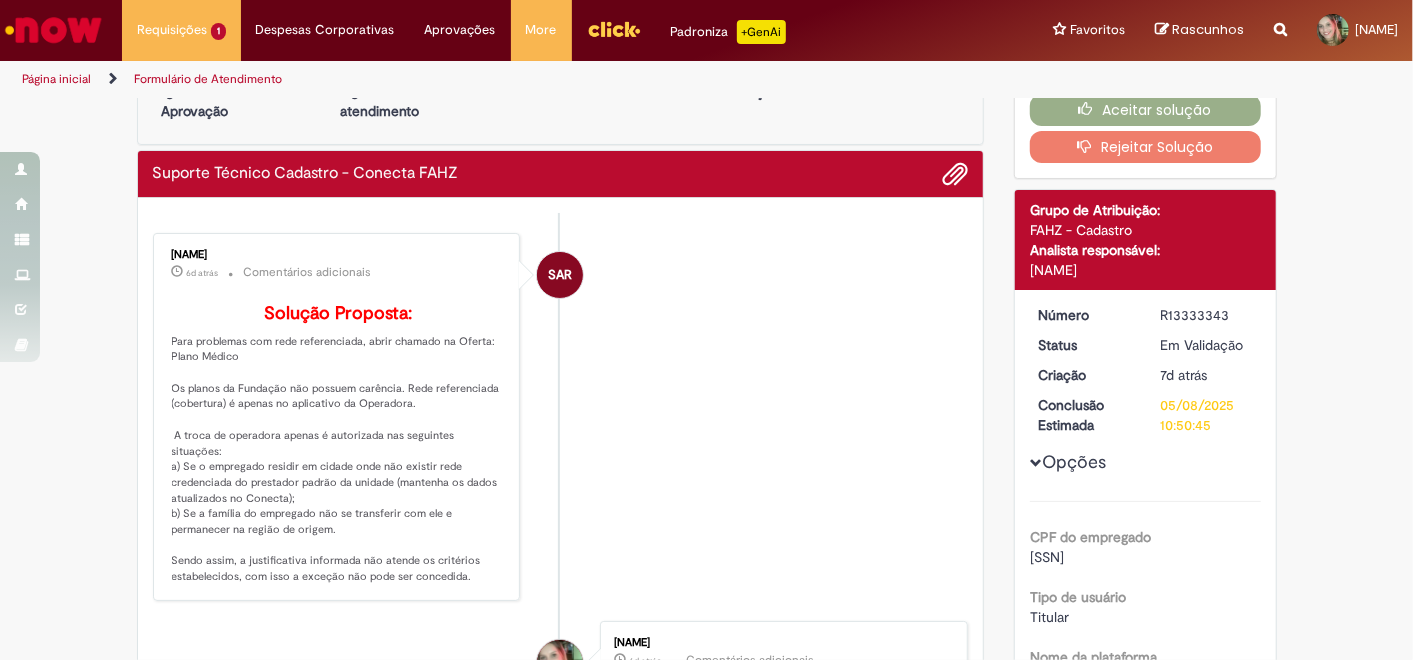 scroll, scrollTop: 111, scrollLeft: 0, axis: vertical 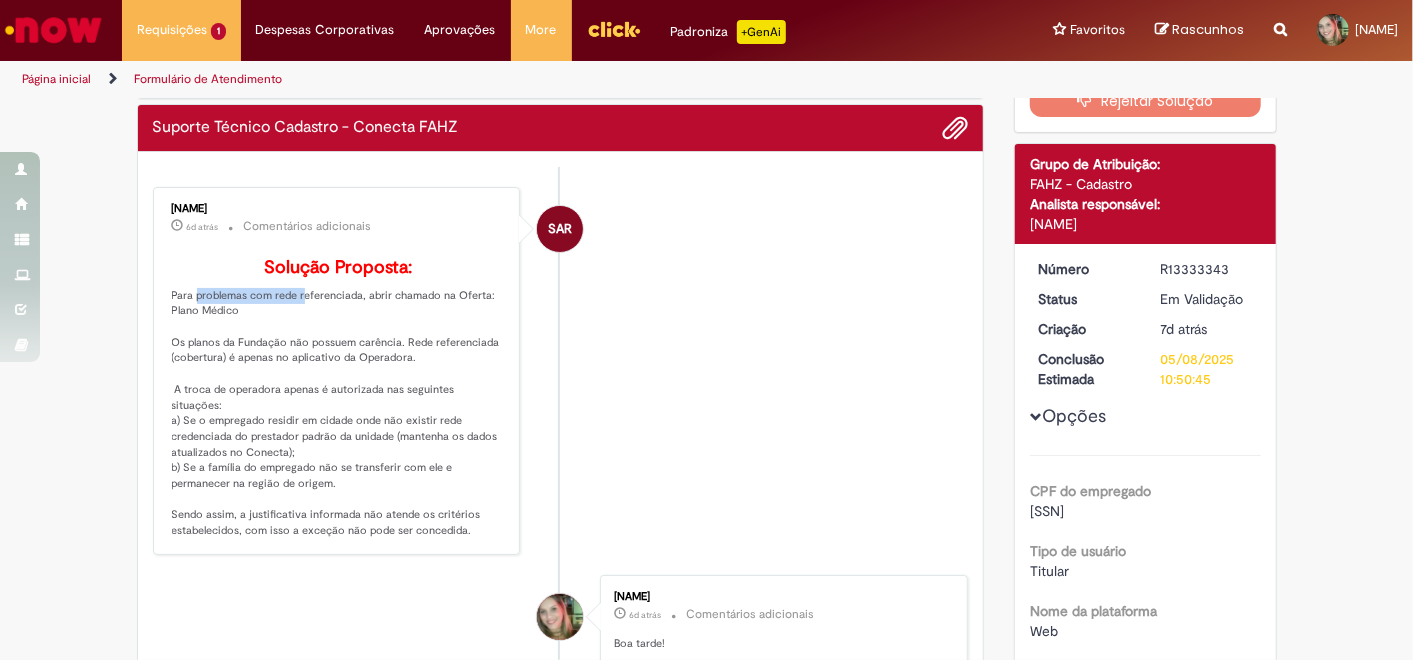 drag, startPoint x: 177, startPoint y: 318, endPoint x: 287, endPoint y: 325, distance: 110.2225 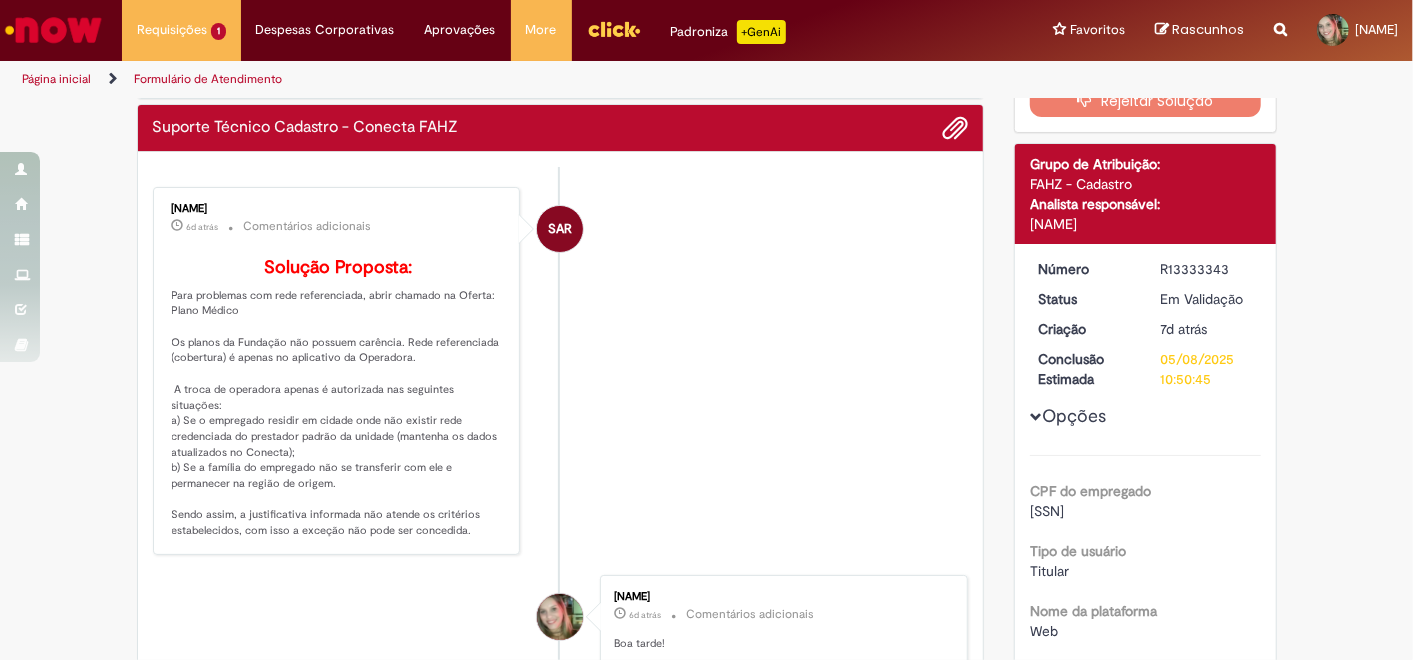drag, startPoint x: 287, startPoint y: 325, endPoint x: 281, endPoint y: 337, distance: 13.416408 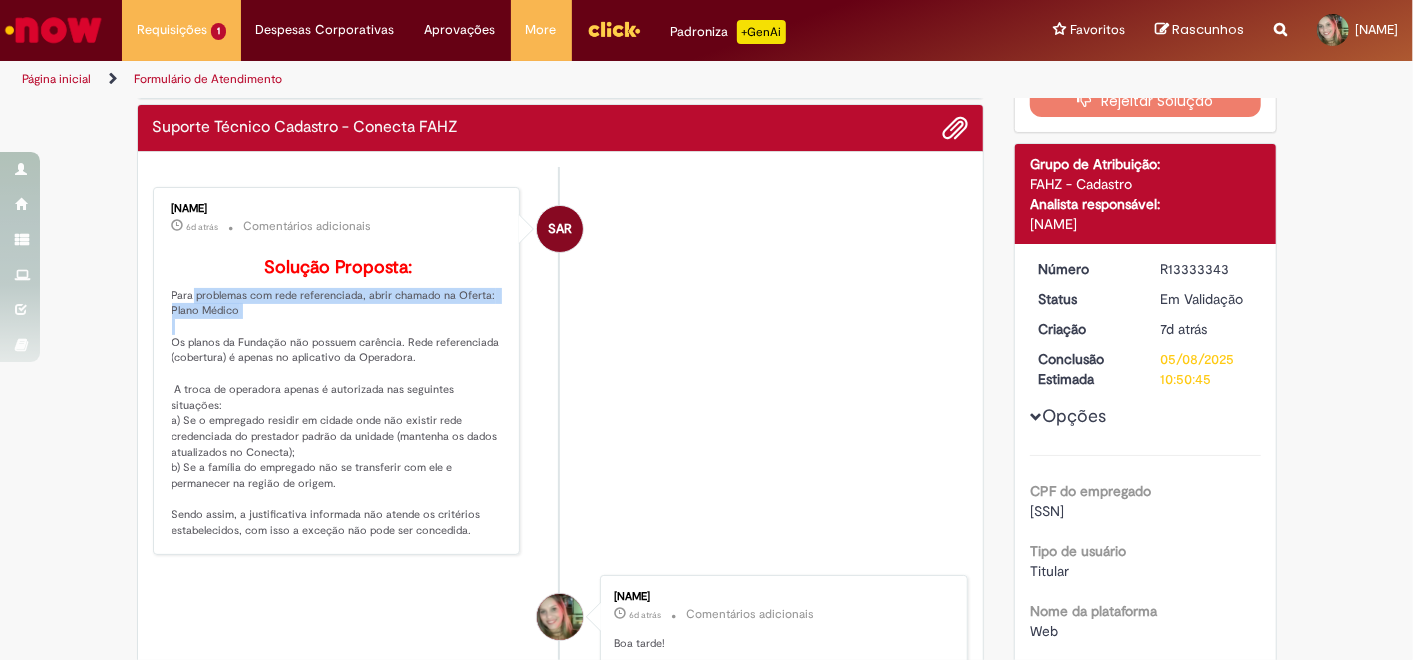 drag, startPoint x: 242, startPoint y: 337, endPoint x: 174, endPoint y: 330, distance: 68.359344 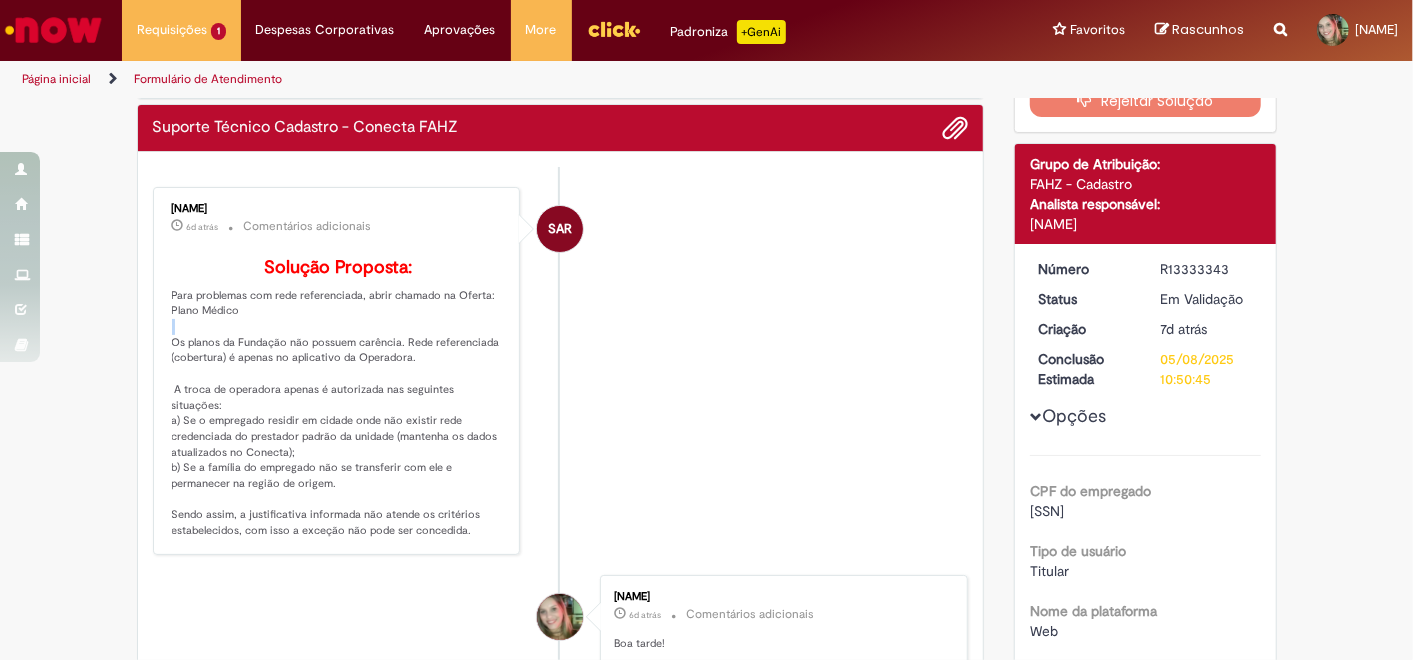 click on "Solução Proposta:
Para problemas com rede referenciada, abrir chamado na Oferta: Plano Médico
Os planos da Fundação não possuem carência. Rede referenciada (cobertura) é apenas no aplicativo da Operadora.
A troca de operadora apenas é autorizada nas seguintes situações:
a) Se o empregado residir em cidade onde não existir rede credenciada do prestador padrão da unidade (mantenha os dados atualizados no Conecta);
b) Se a família do empregado não se transferir com ele e permanecer na região de origem.
Sendo assim, a justificativa informada não atende os critérios estabelecidos, com isso a exceção não pode ser concedida." at bounding box center [338, 398] 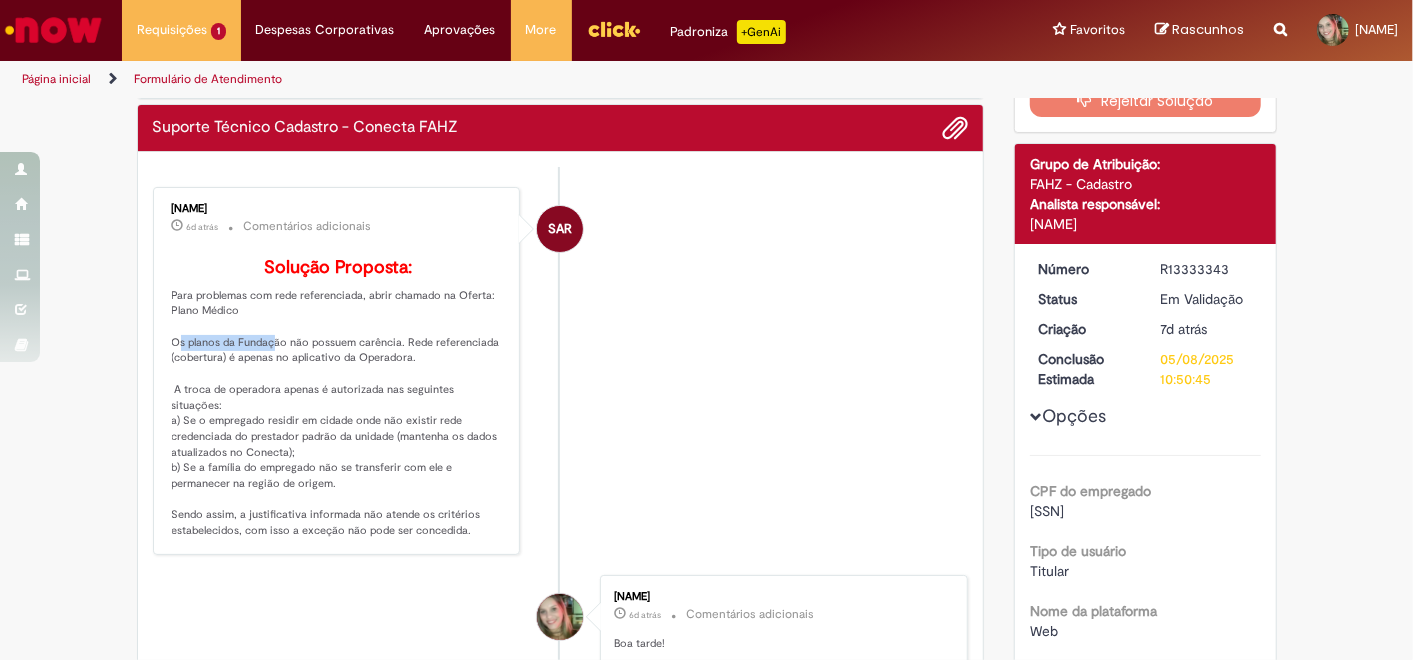 drag, startPoint x: 220, startPoint y: 335, endPoint x: 251, endPoint y: 363, distance: 41.773197 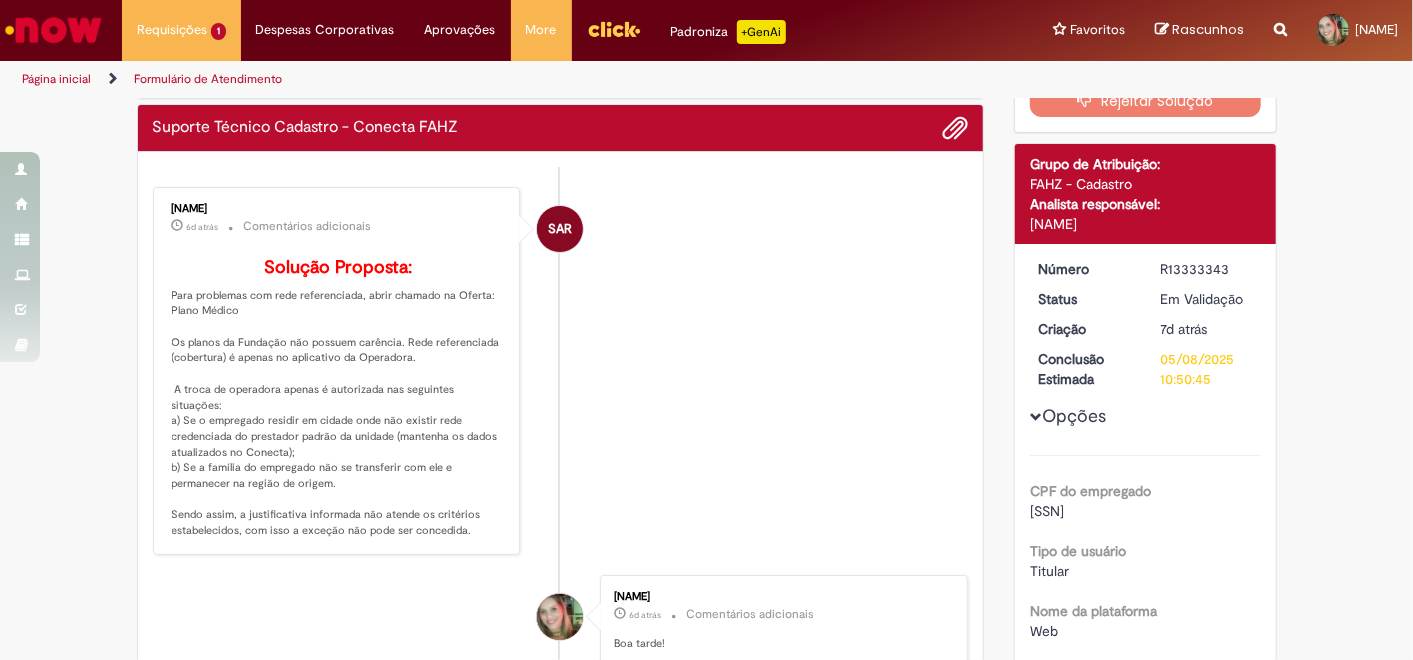 drag, startPoint x: 251, startPoint y: 363, endPoint x: 229, endPoint y: 385, distance: 31.112698 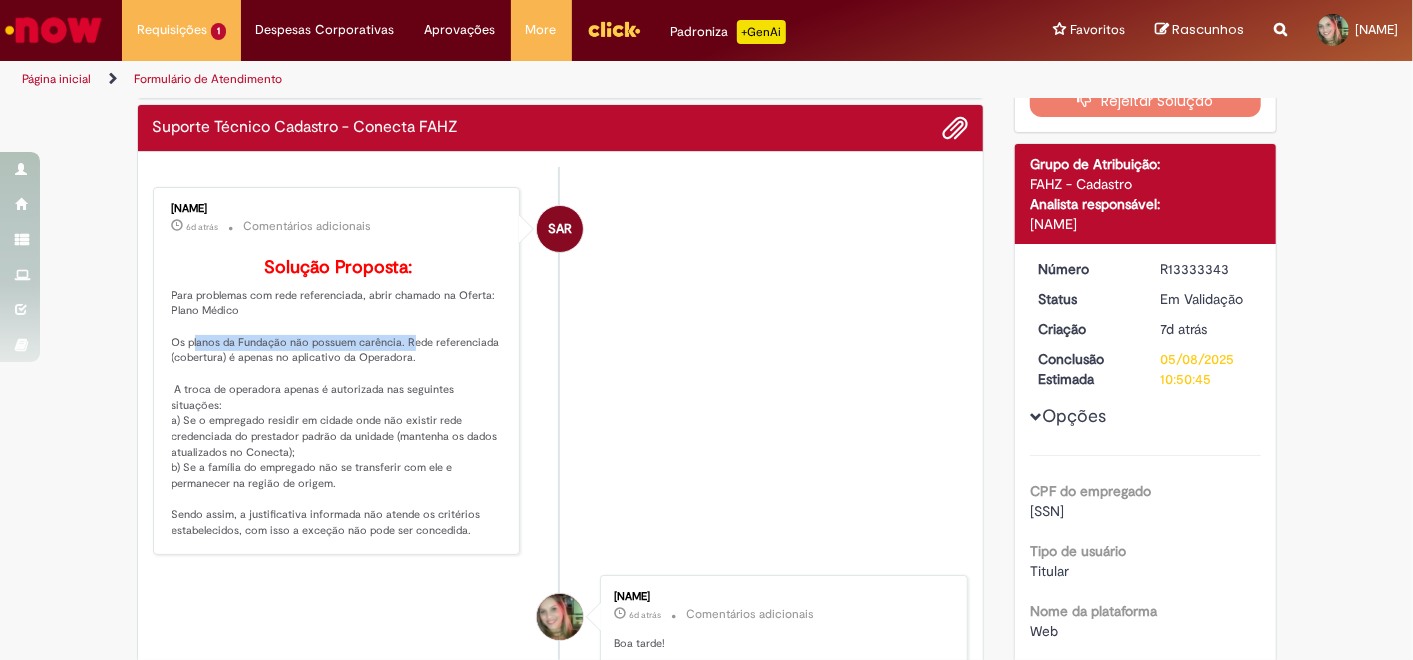 drag, startPoint x: 185, startPoint y: 368, endPoint x: 393, endPoint y: 375, distance: 208.11775 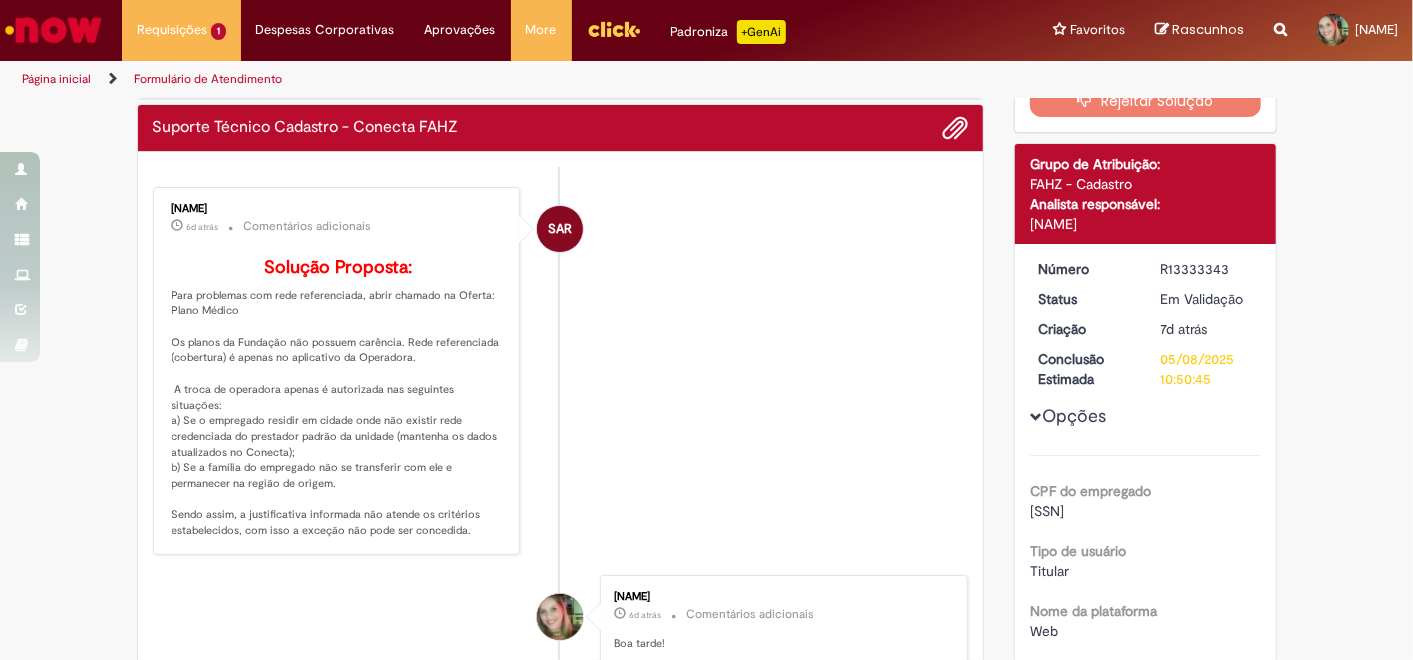 drag, startPoint x: 393, startPoint y: 375, endPoint x: 442, endPoint y: 394, distance: 52.554733 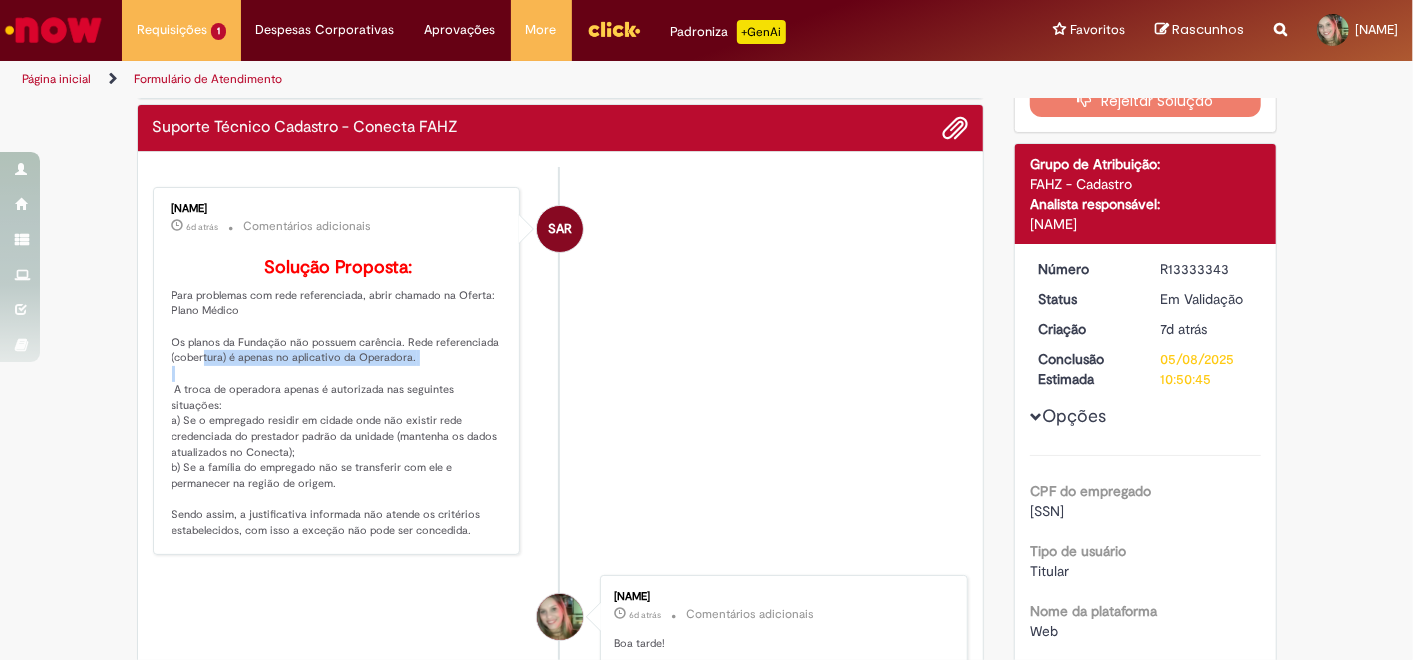 drag, startPoint x: 180, startPoint y: 386, endPoint x: 417, endPoint y: 390, distance: 237.03375 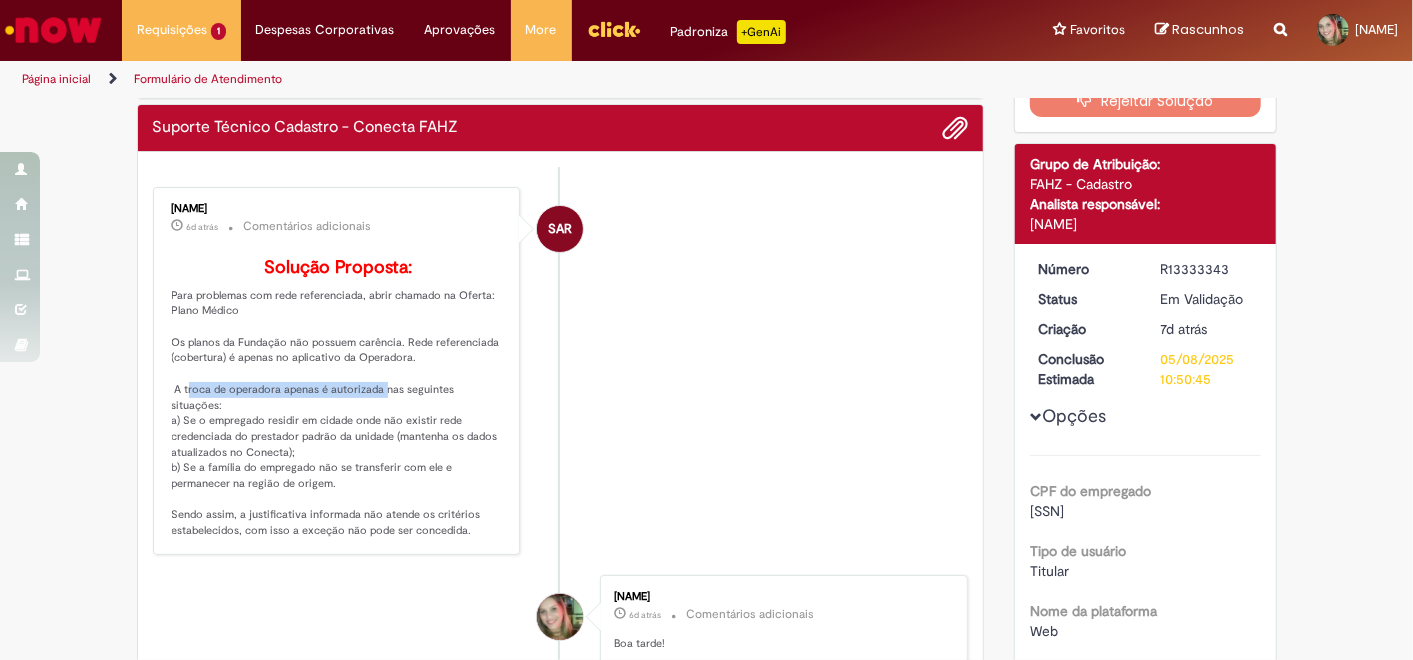 drag, startPoint x: 172, startPoint y: 413, endPoint x: 365, endPoint y: 422, distance: 193.20973 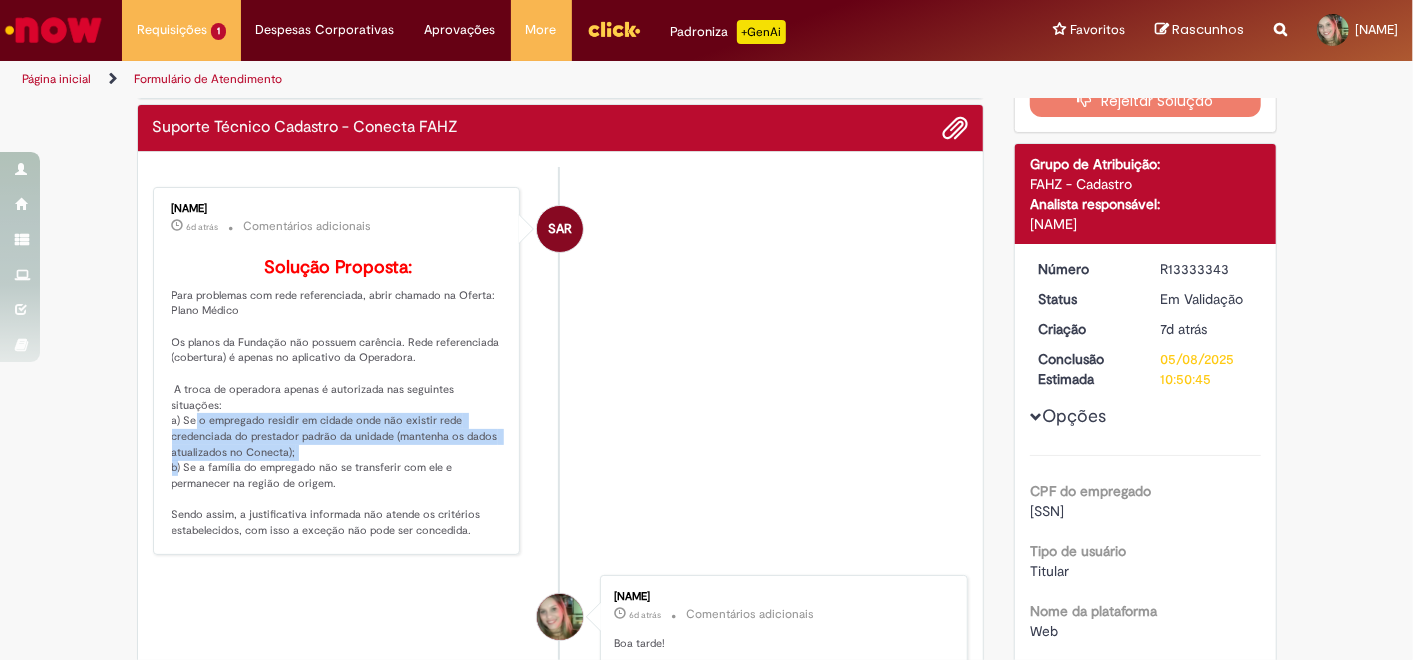 drag, startPoint x: 174, startPoint y: 433, endPoint x: 494, endPoint y: 461, distance: 321.22266 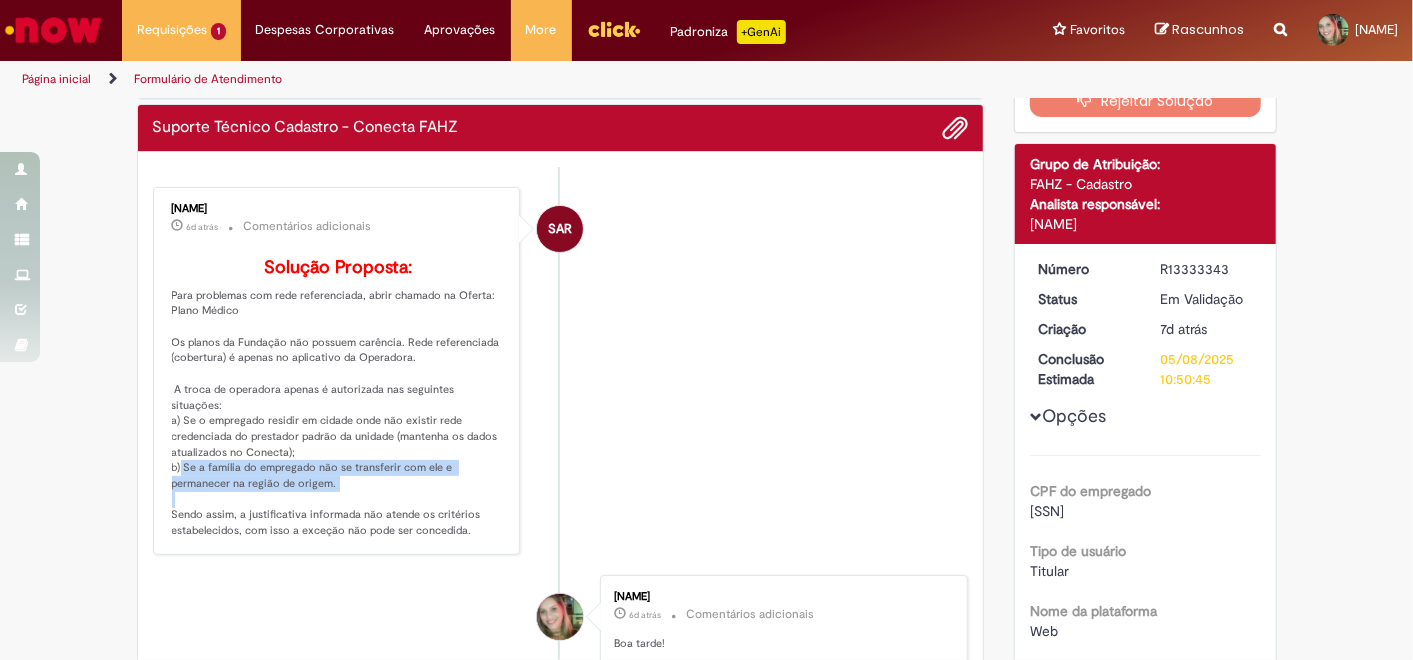 drag, startPoint x: 157, startPoint y: 476, endPoint x: 353, endPoint y: 491, distance: 196.57314 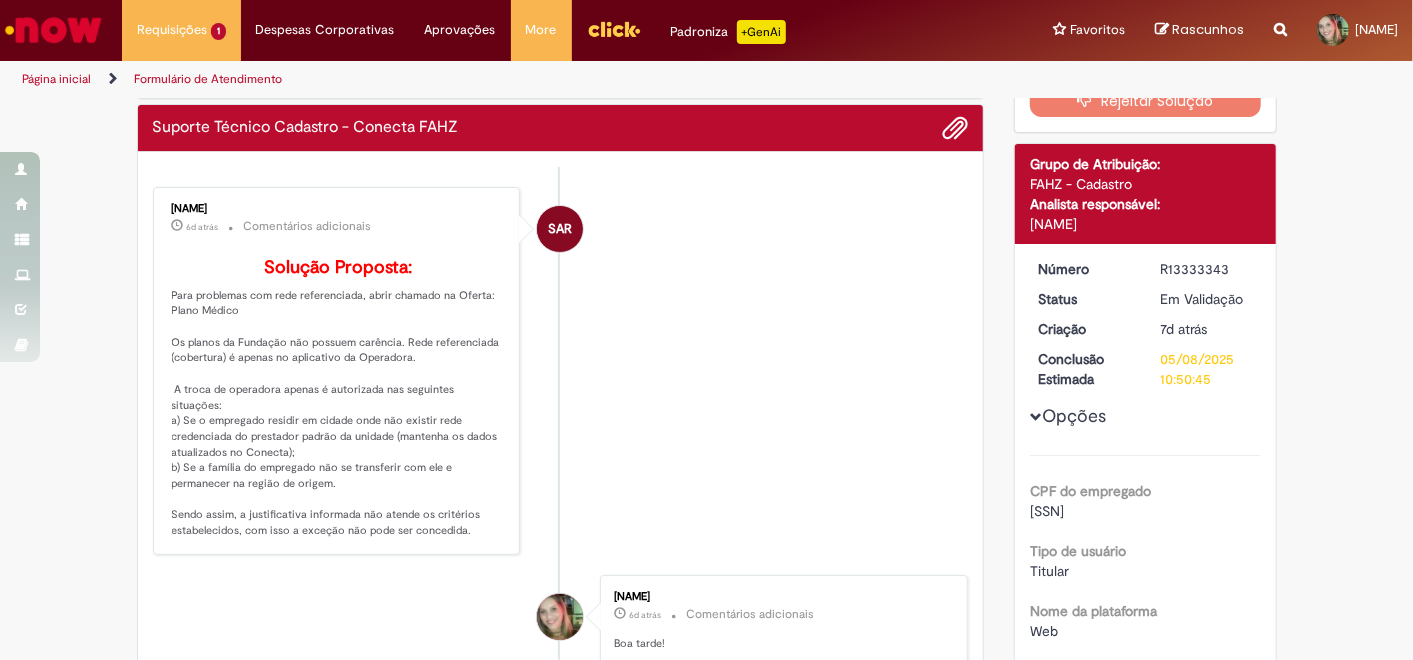 drag, startPoint x: 174, startPoint y: 516, endPoint x: 274, endPoint y: 520, distance: 100.07997 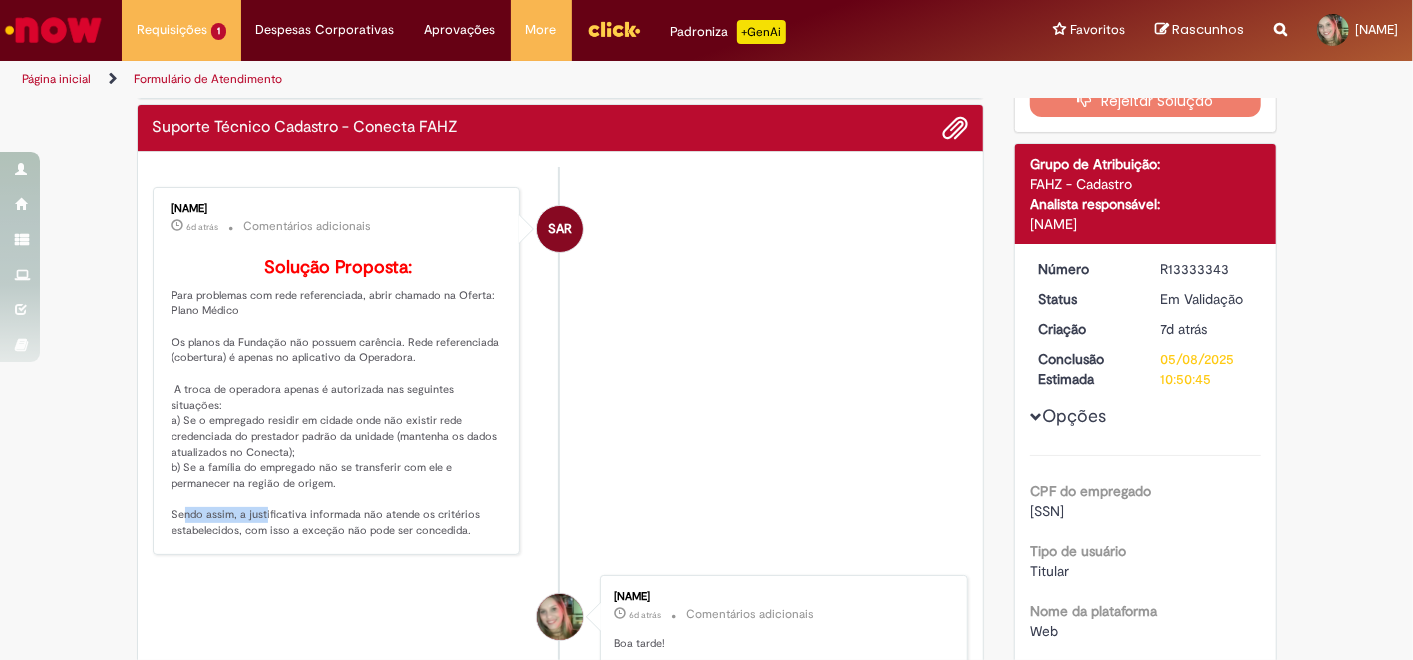 drag, startPoint x: 143, startPoint y: 522, endPoint x: 248, endPoint y: 531, distance: 105.38501 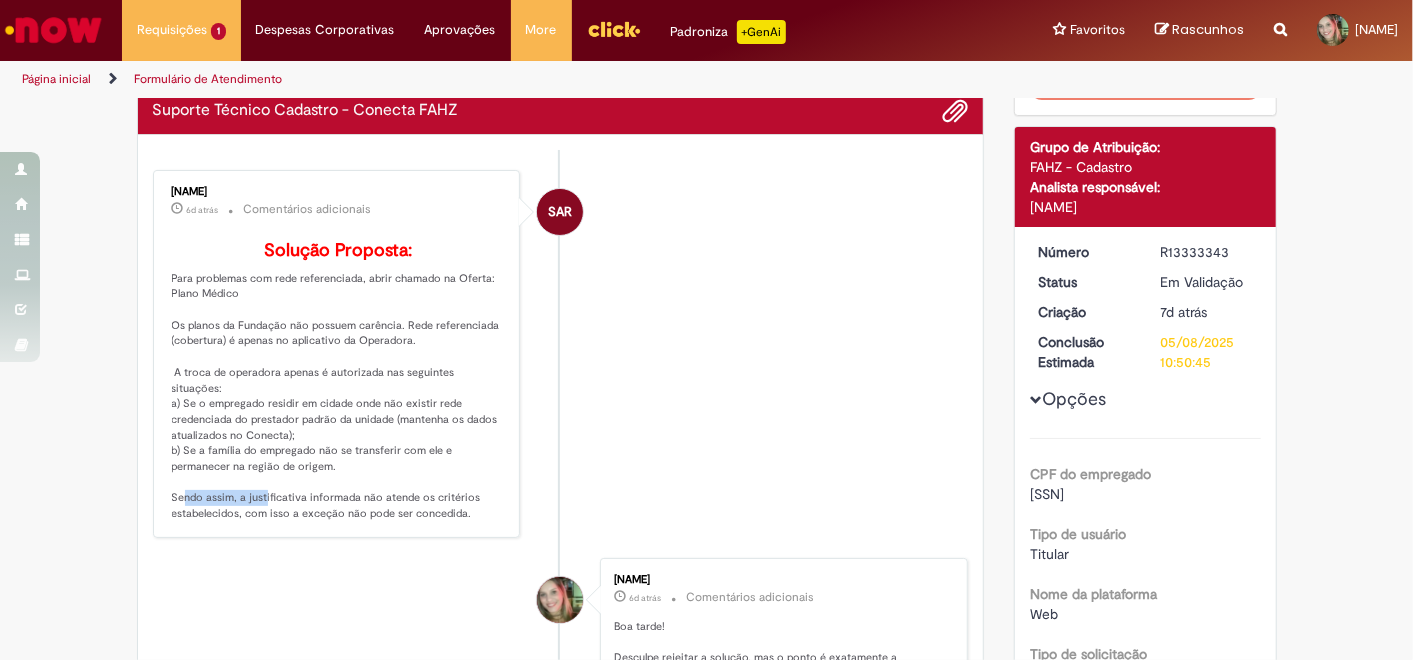 scroll, scrollTop: 0, scrollLeft: 0, axis: both 